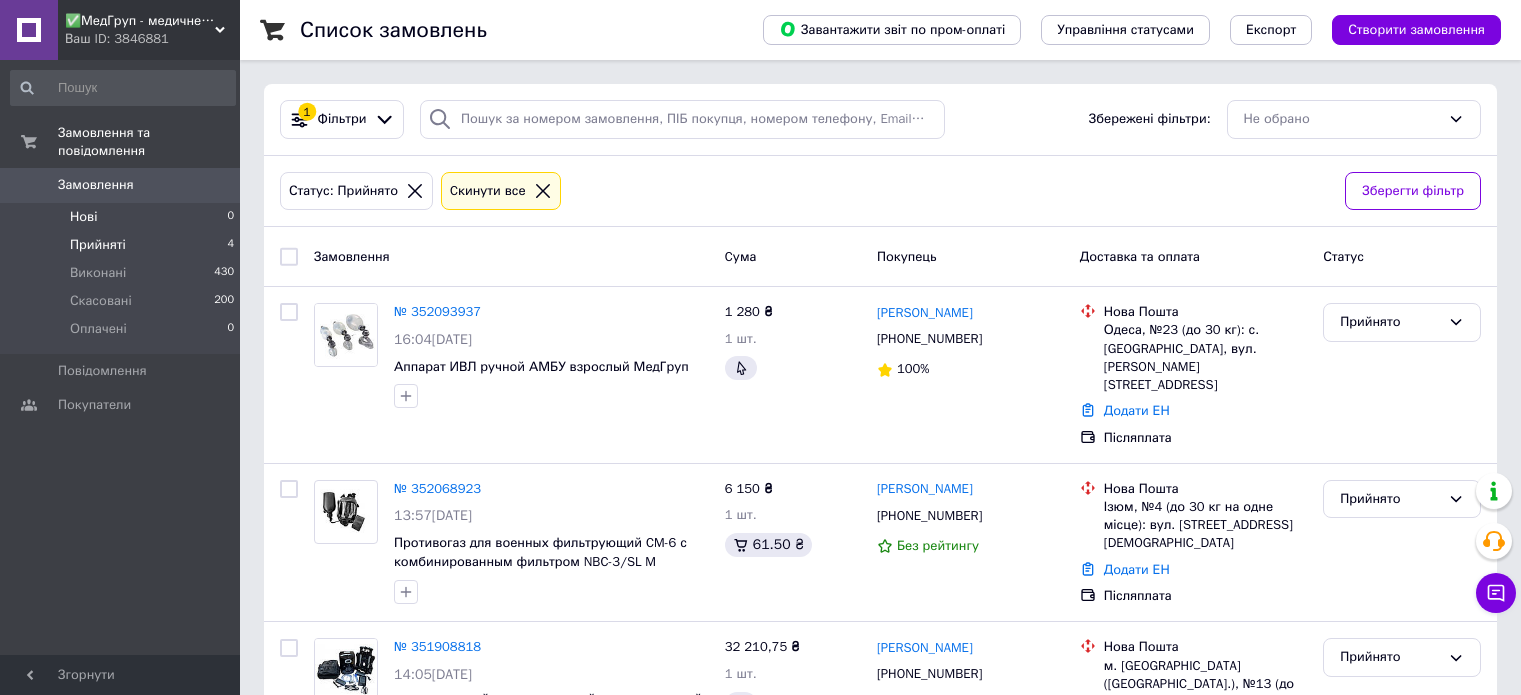 scroll, scrollTop: 0, scrollLeft: 0, axis: both 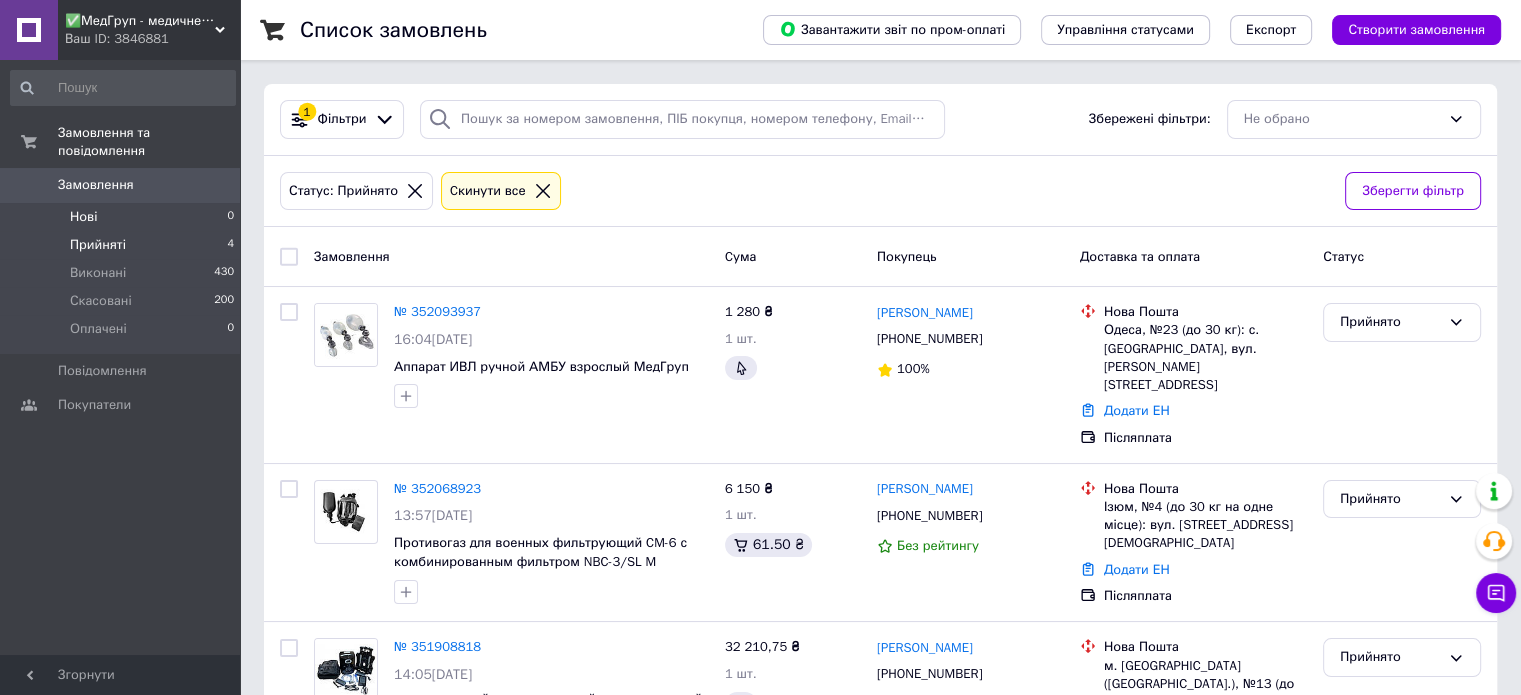 click on "Нові" at bounding box center [83, 217] 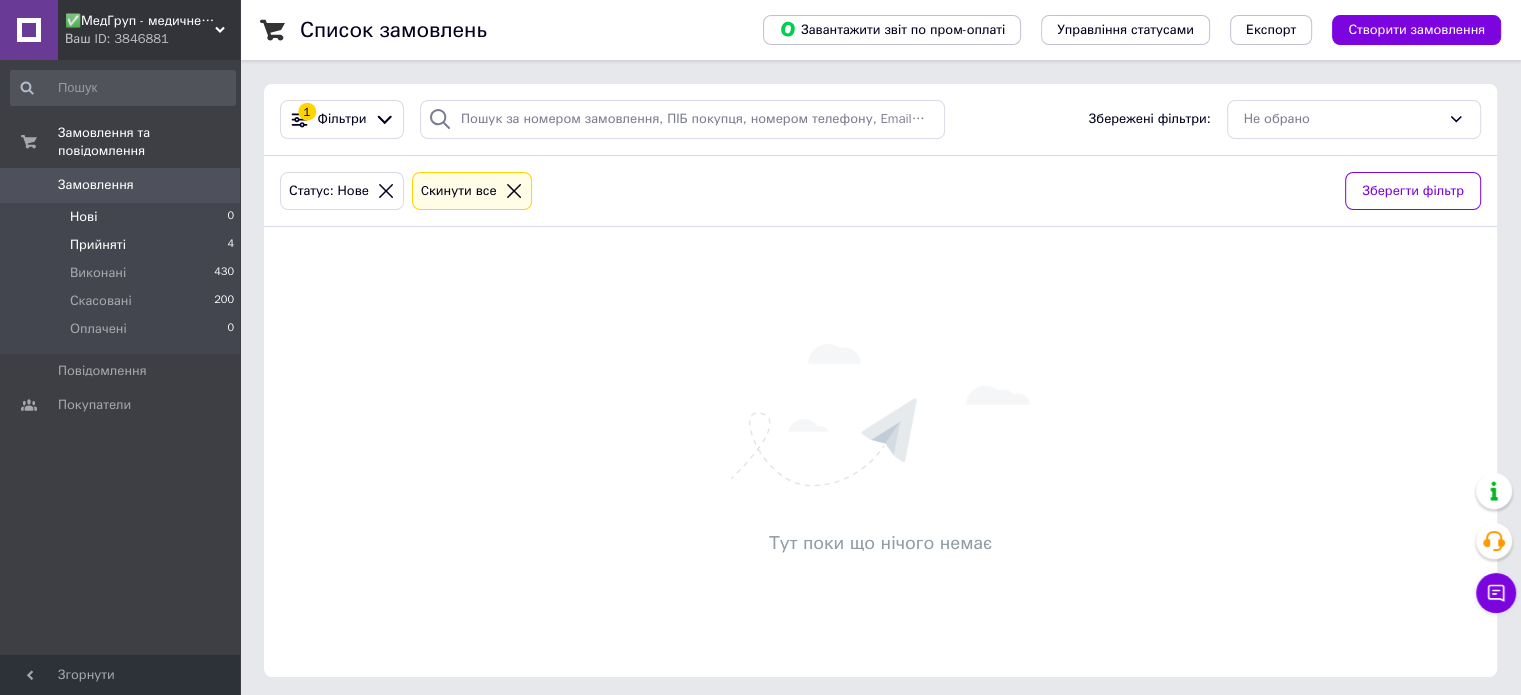 click on "Прийняті" at bounding box center (98, 245) 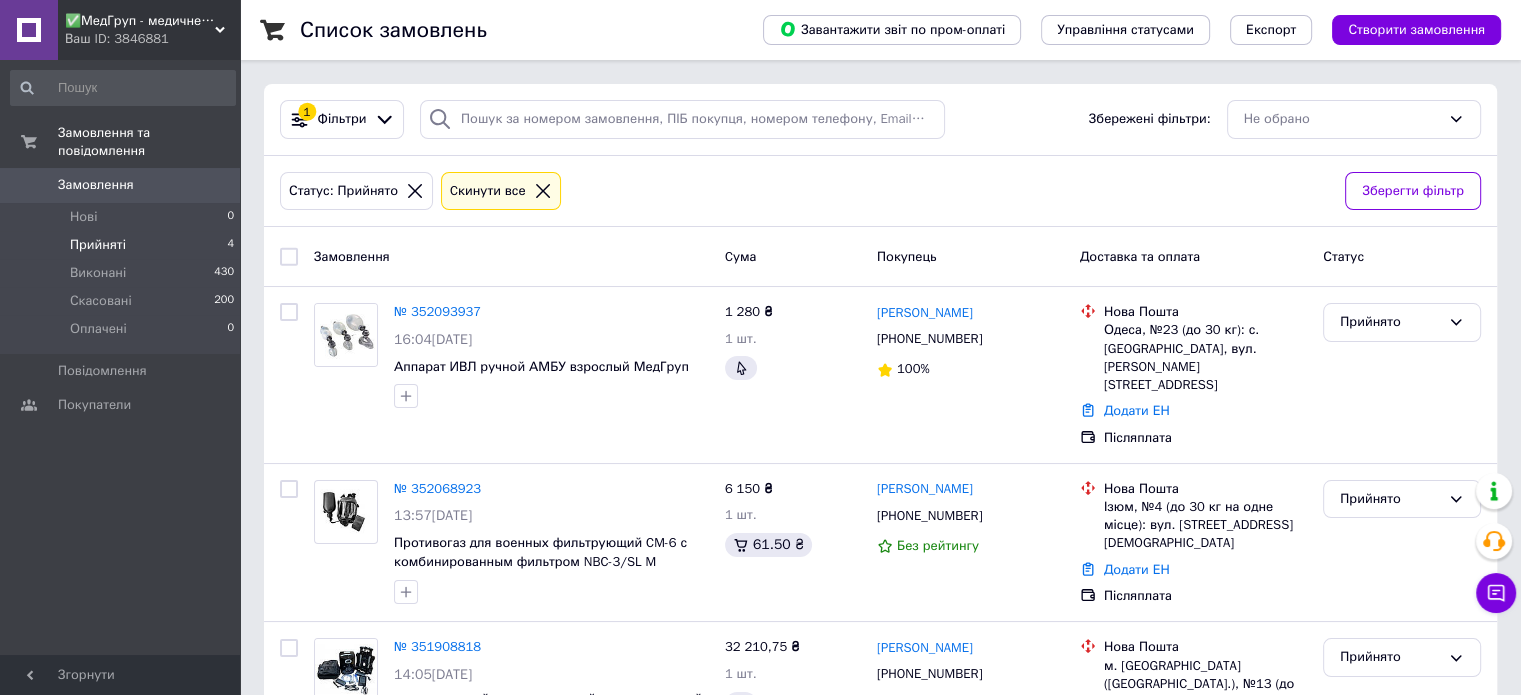 click on "✅МедГруп - медичне обладняння за доступною ціною" at bounding box center (140, 21) 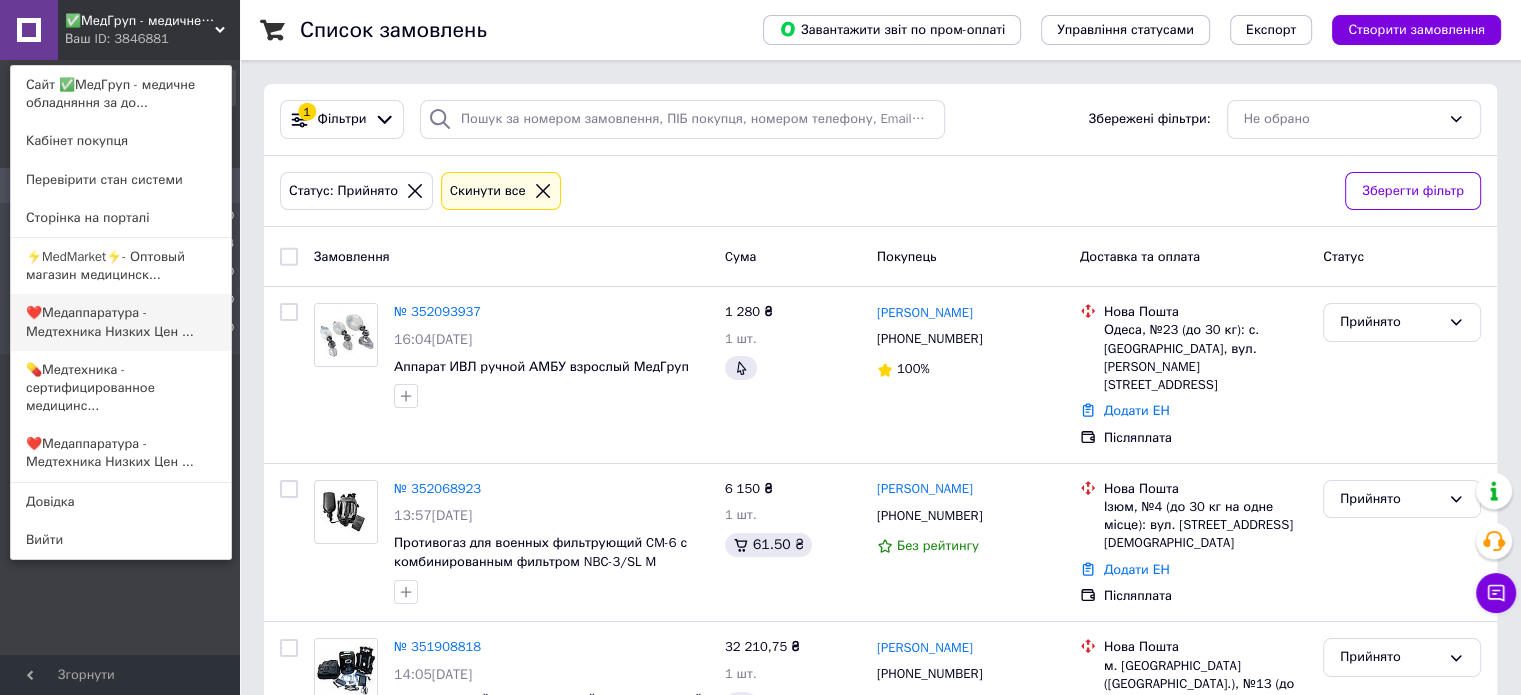 click on "❤️Медаппаратура - Медтехника Низких Цен ..." at bounding box center (121, 322) 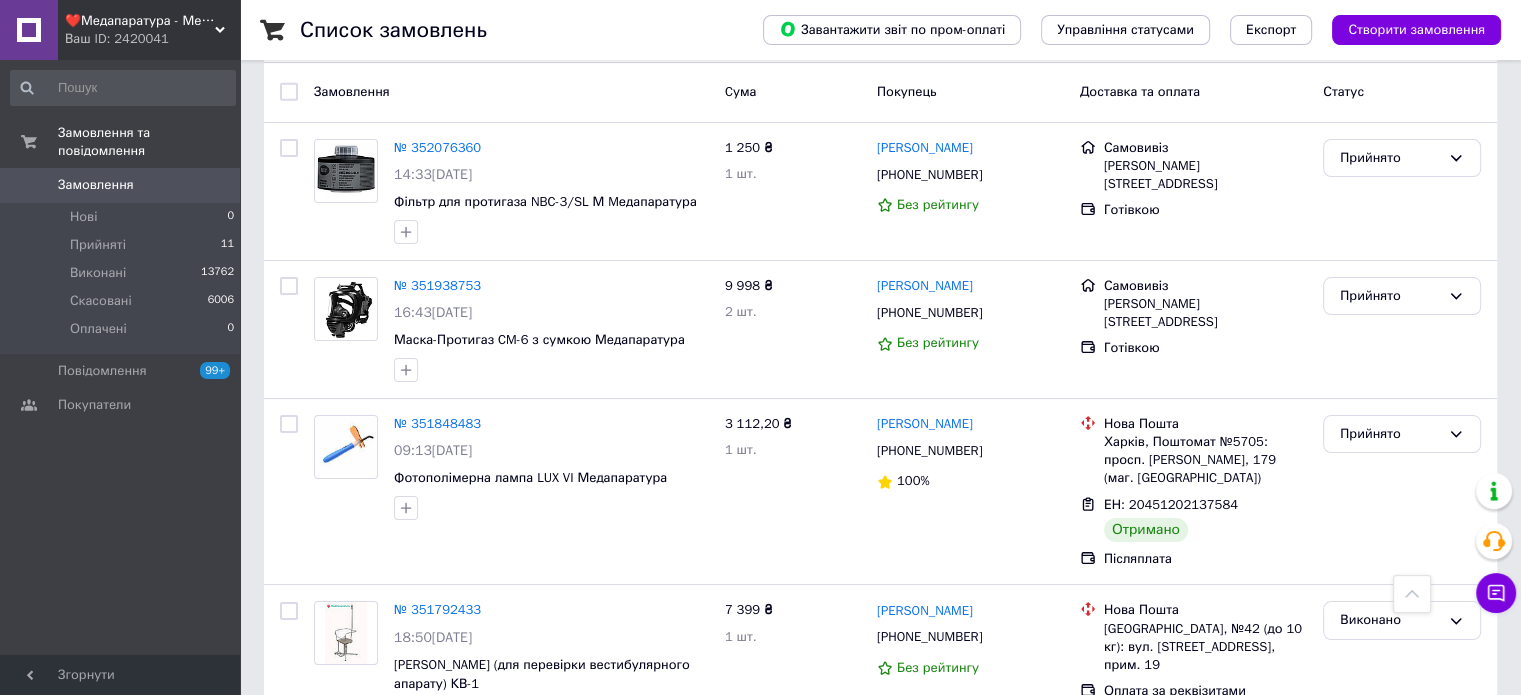 scroll, scrollTop: 0, scrollLeft: 0, axis: both 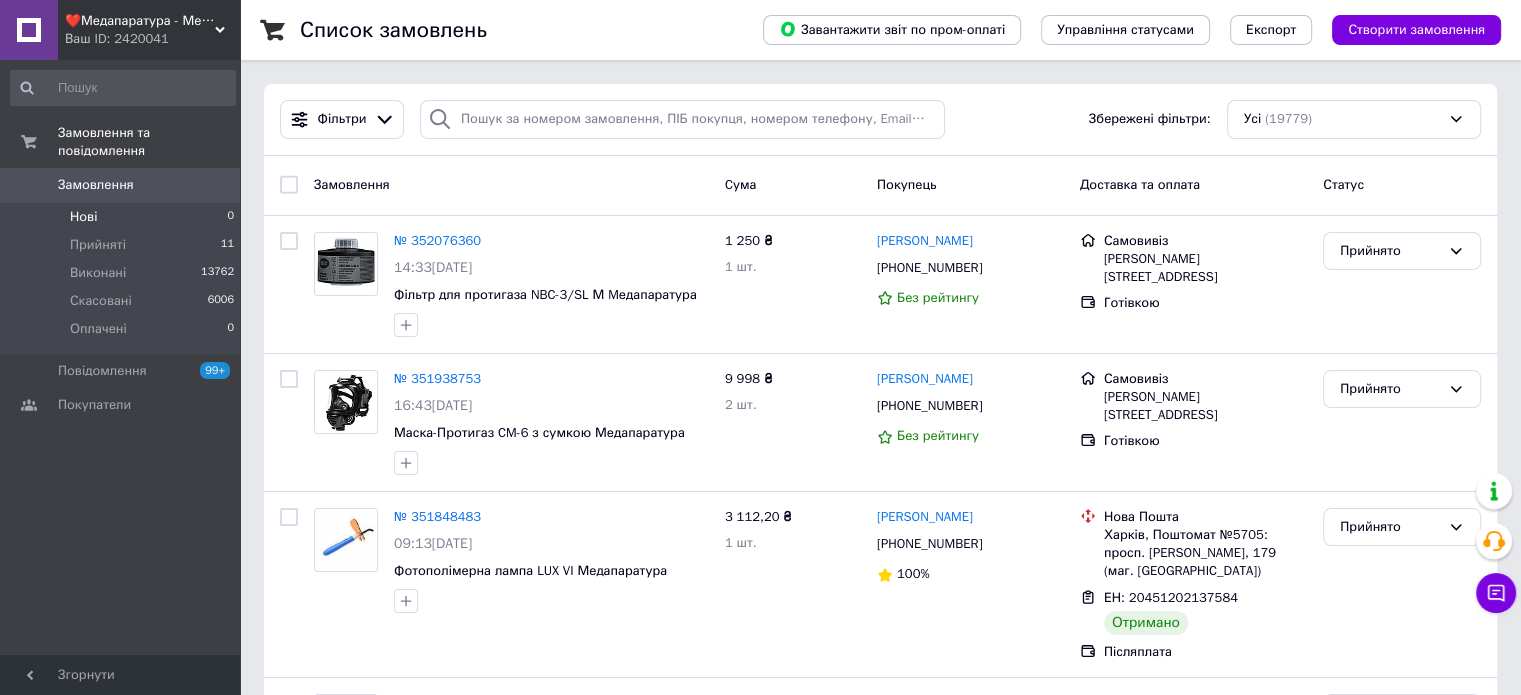 click on "Нові 0" at bounding box center [123, 217] 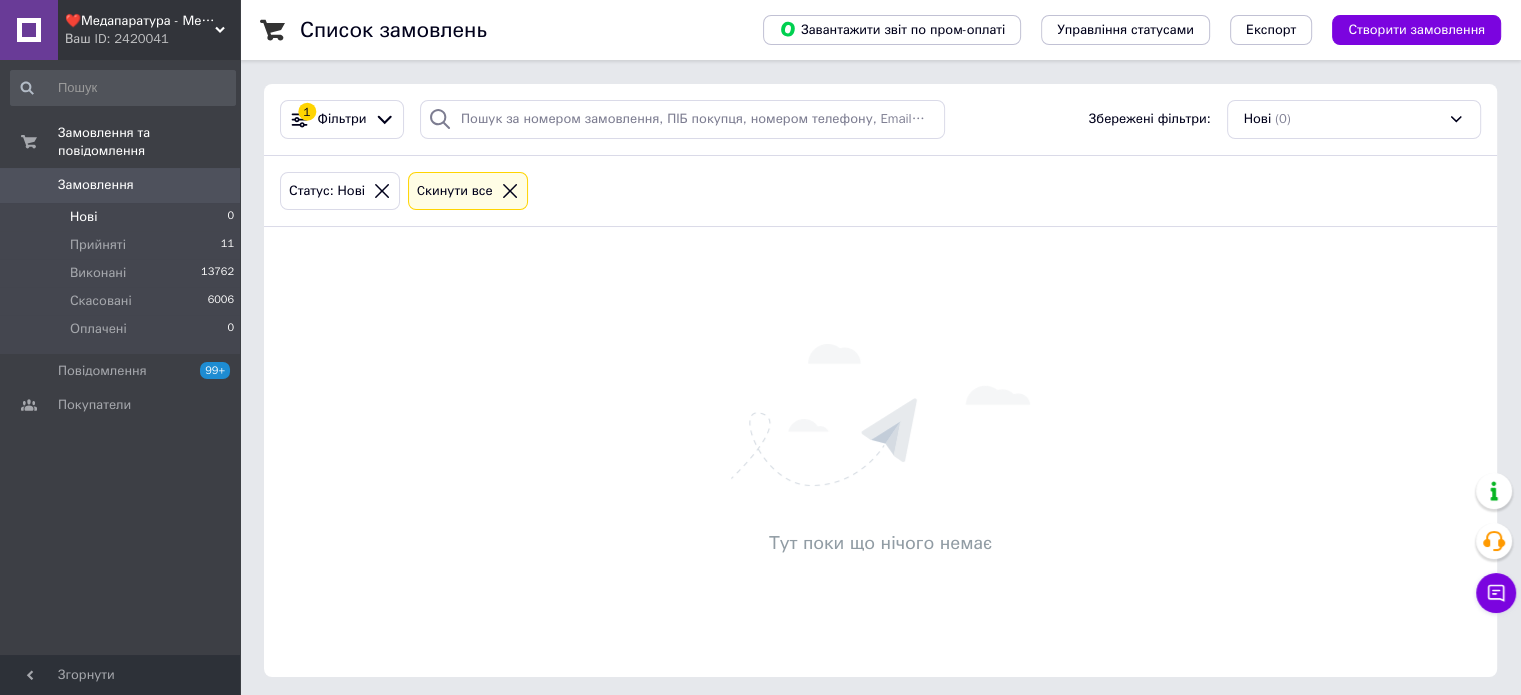 click on "Ваш ID: 2420041" at bounding box center (152, 39) 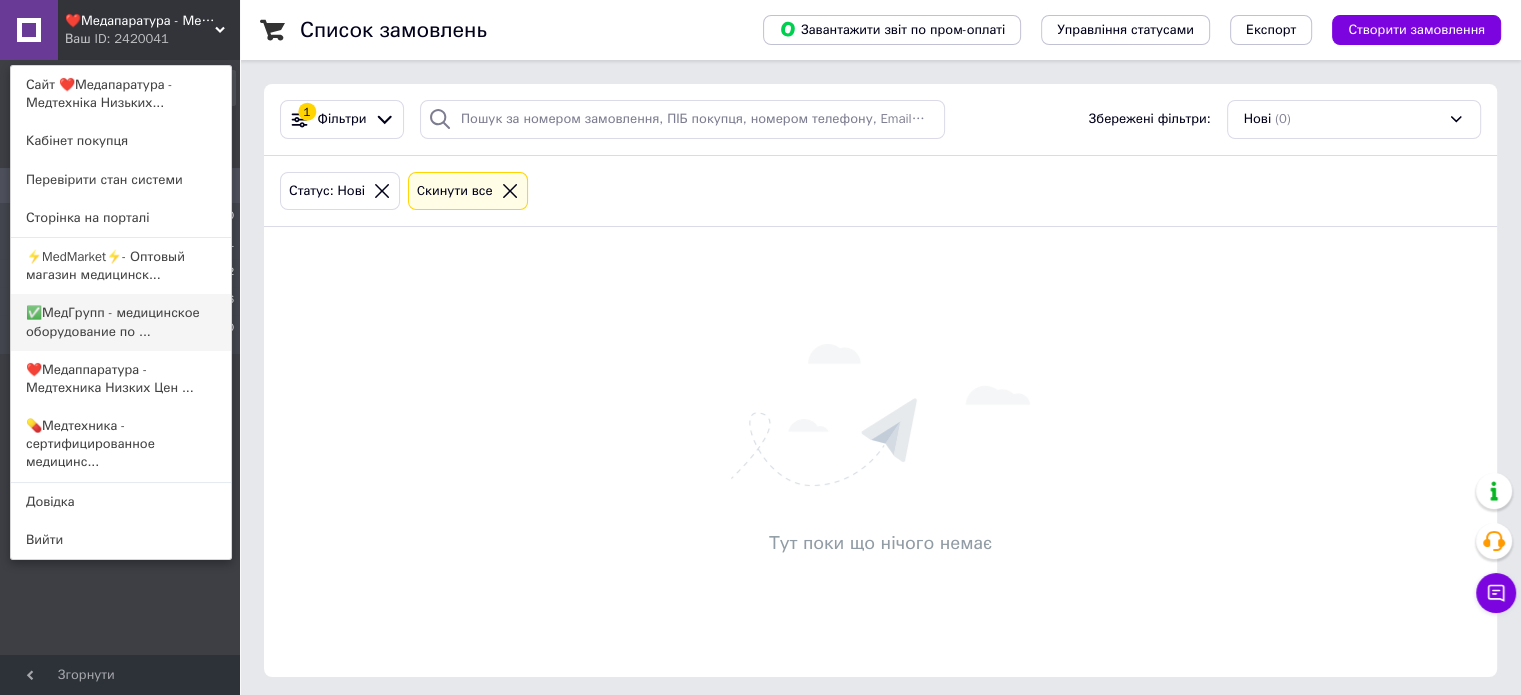 click on "✅МедГрупп - медицинское оборудование по ..." at bounding box center (121, 322) 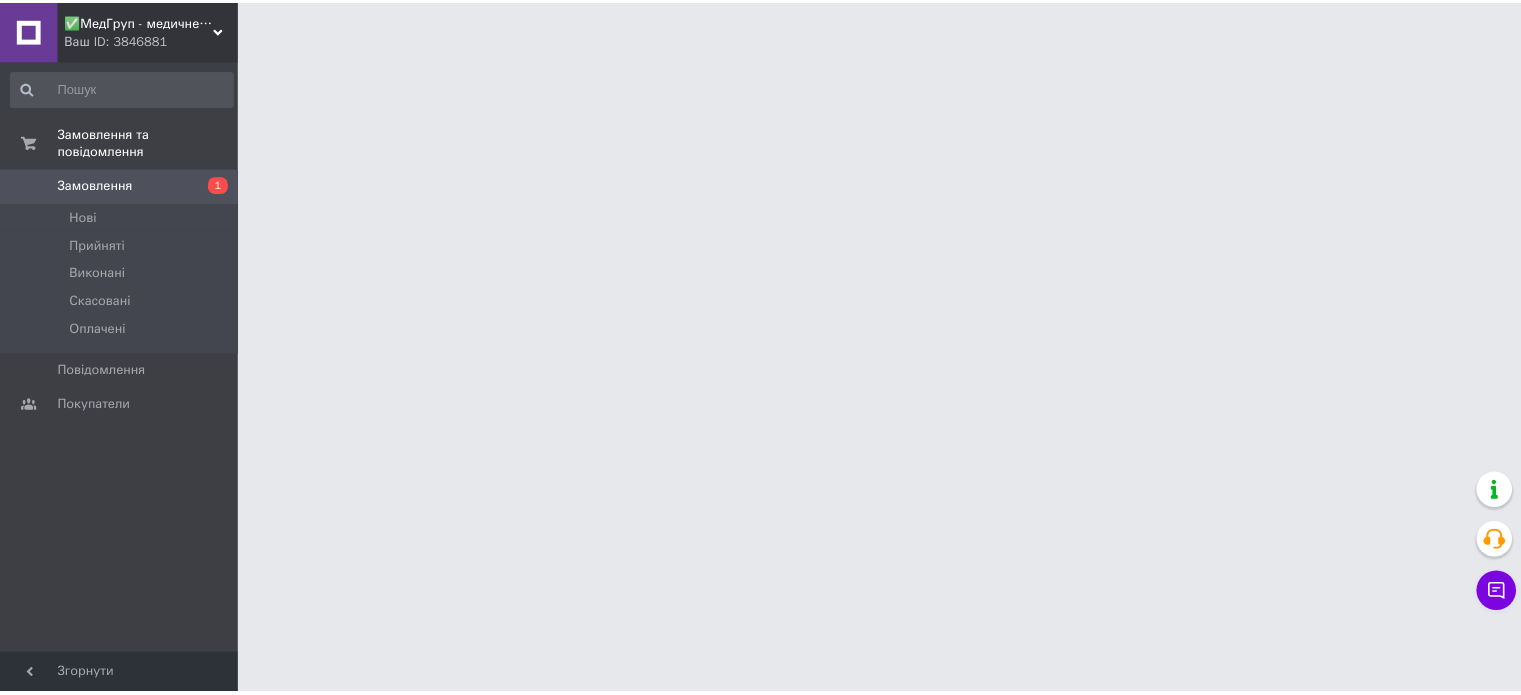 scroll, scrollTop: 0, scrollLeft: 0, axis: both 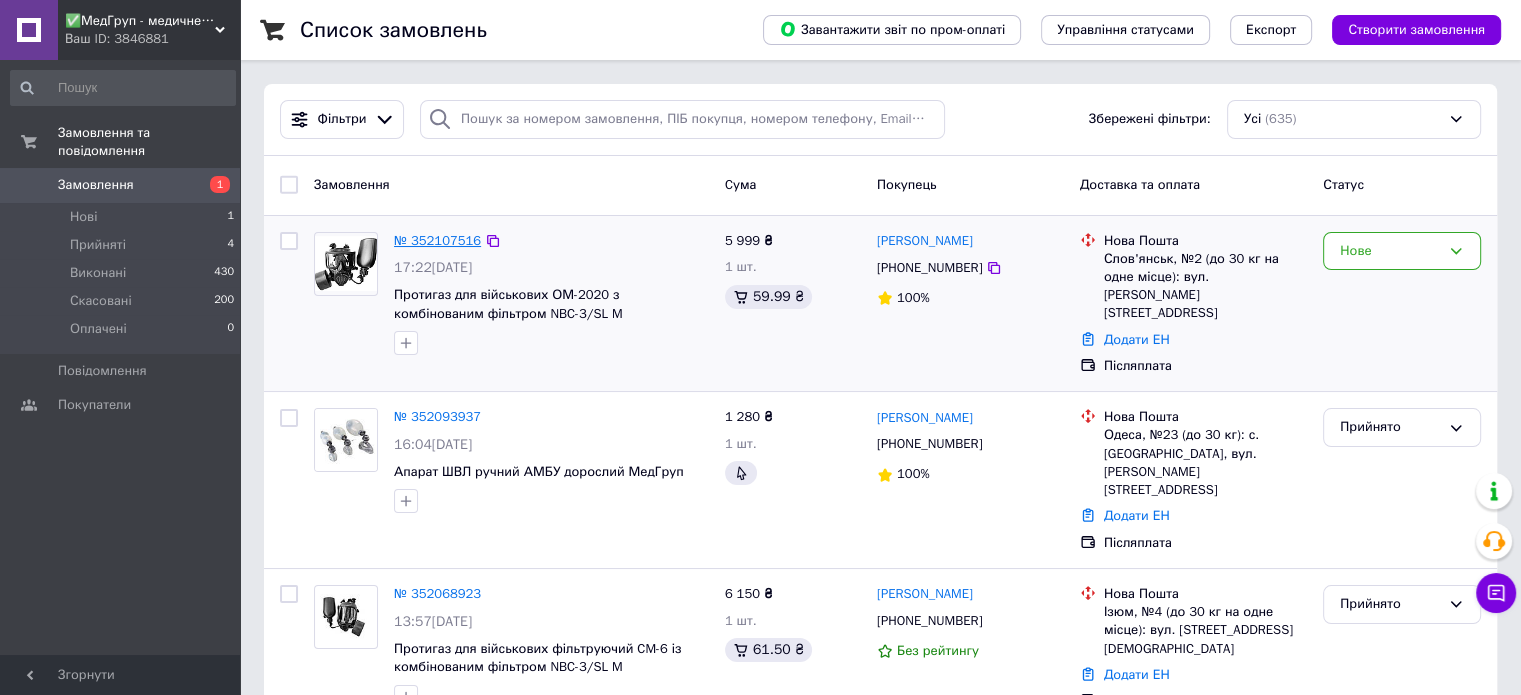 click on "№ 352107516" at bounding box center [437, 240] 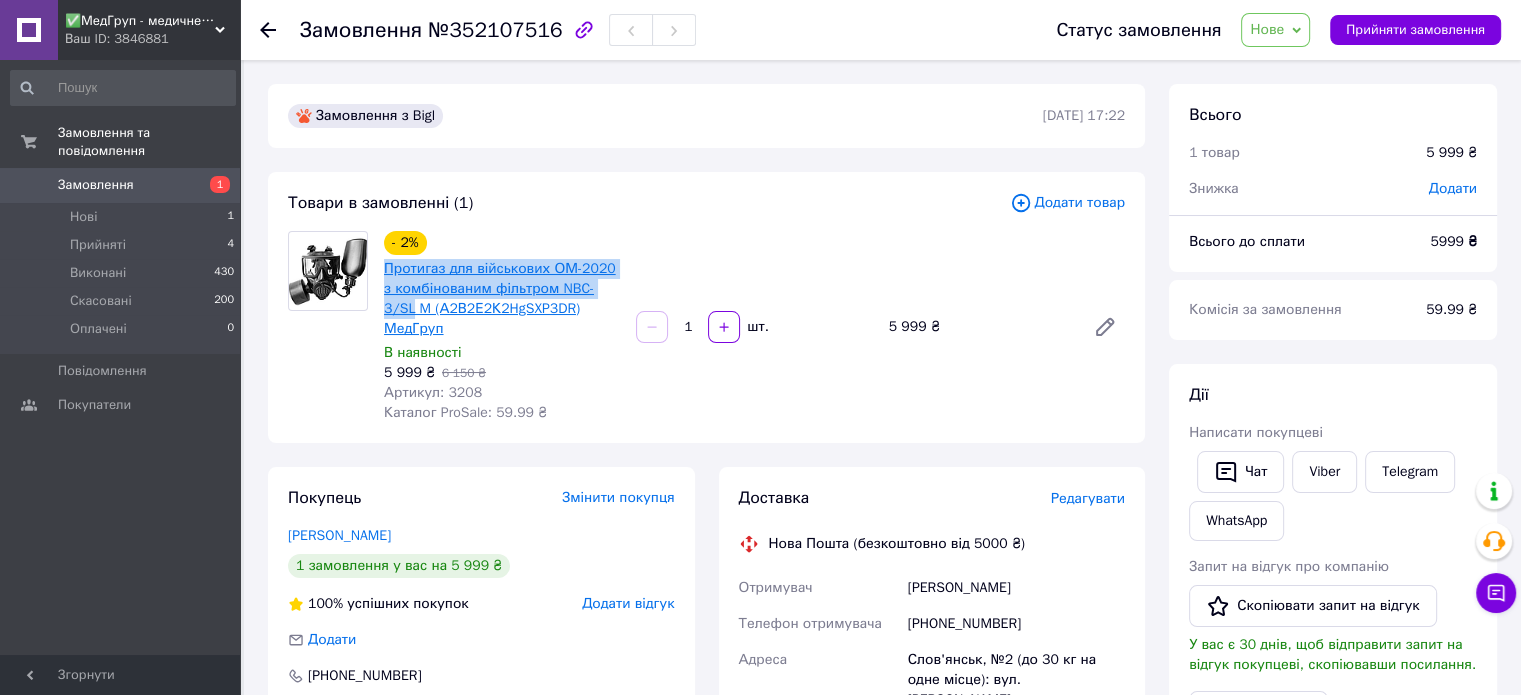drag, startPoint x: 381, startPoint y: 267, endPoint x: 603, endPoint y: 298, distance: 224.15396 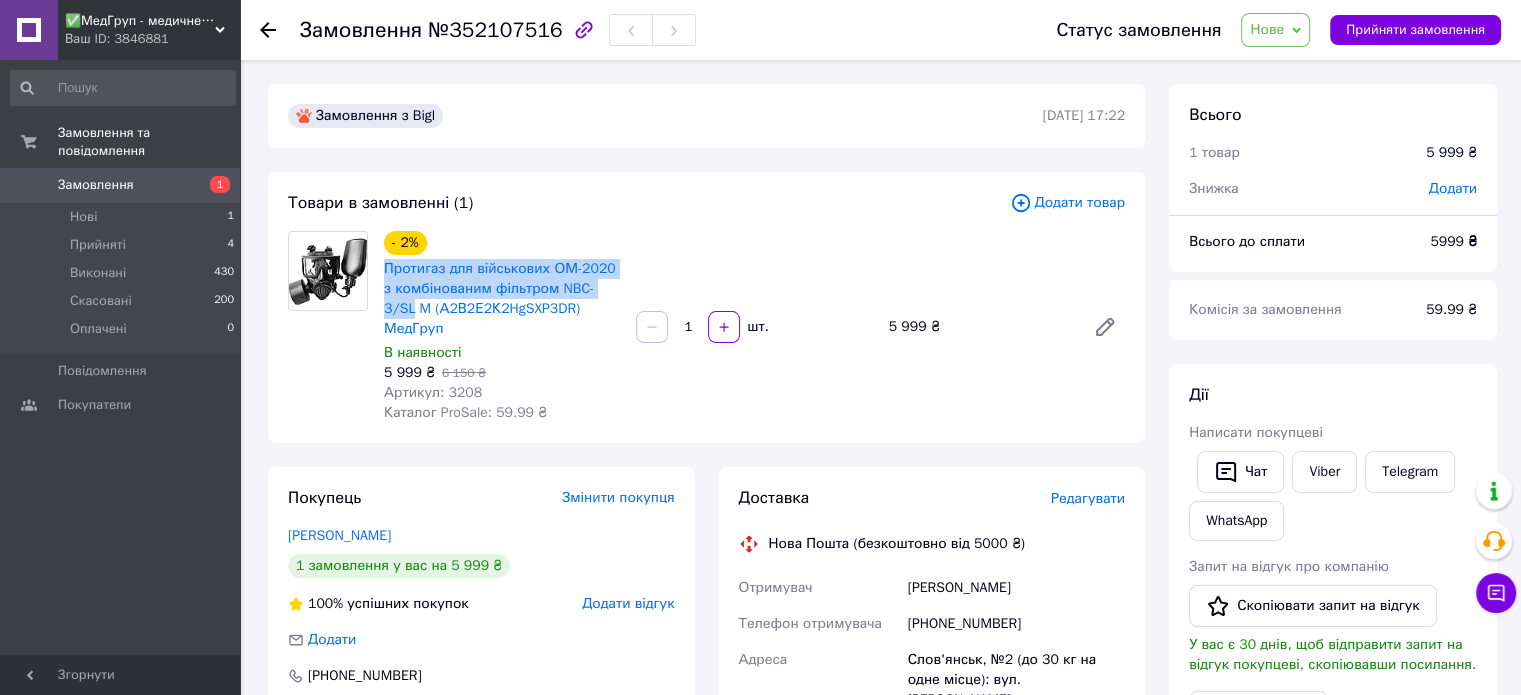 copy on "Протигаз для військових ОМ-2020 з комбінованим фільтром NBC-3/SL" 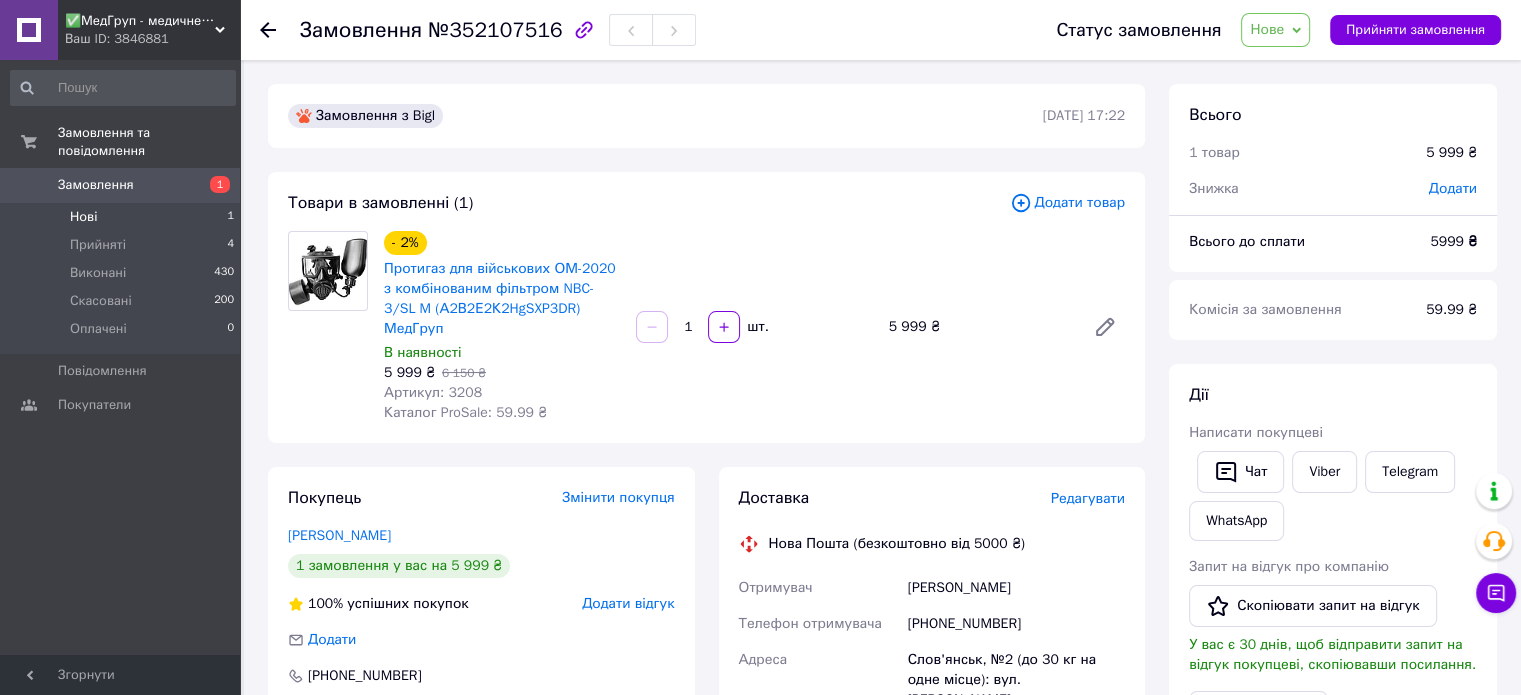 click on "Нові 1" at bounding box center [123, 217] 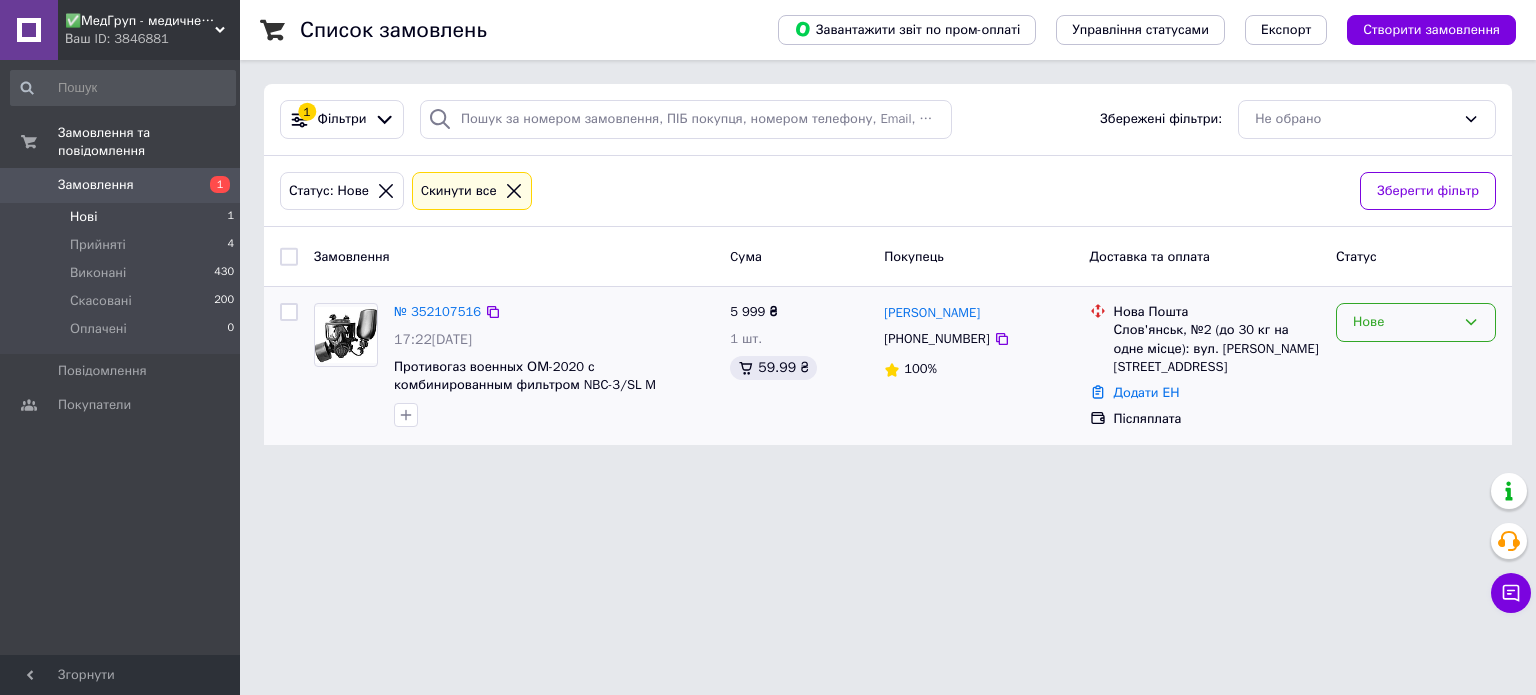 click on "Нове" at bounding box center (1404, 322) 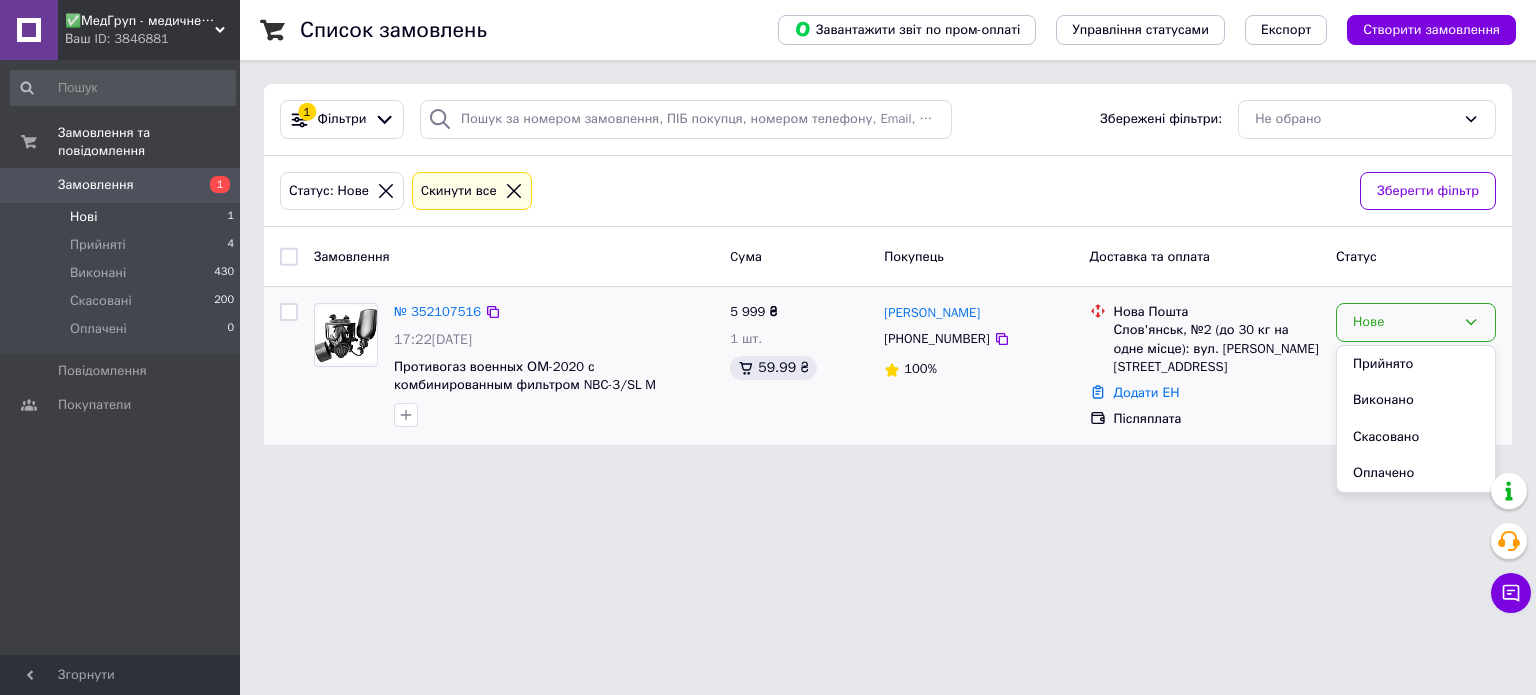 click on "Прийнято" at bounding box center (1416, 364) 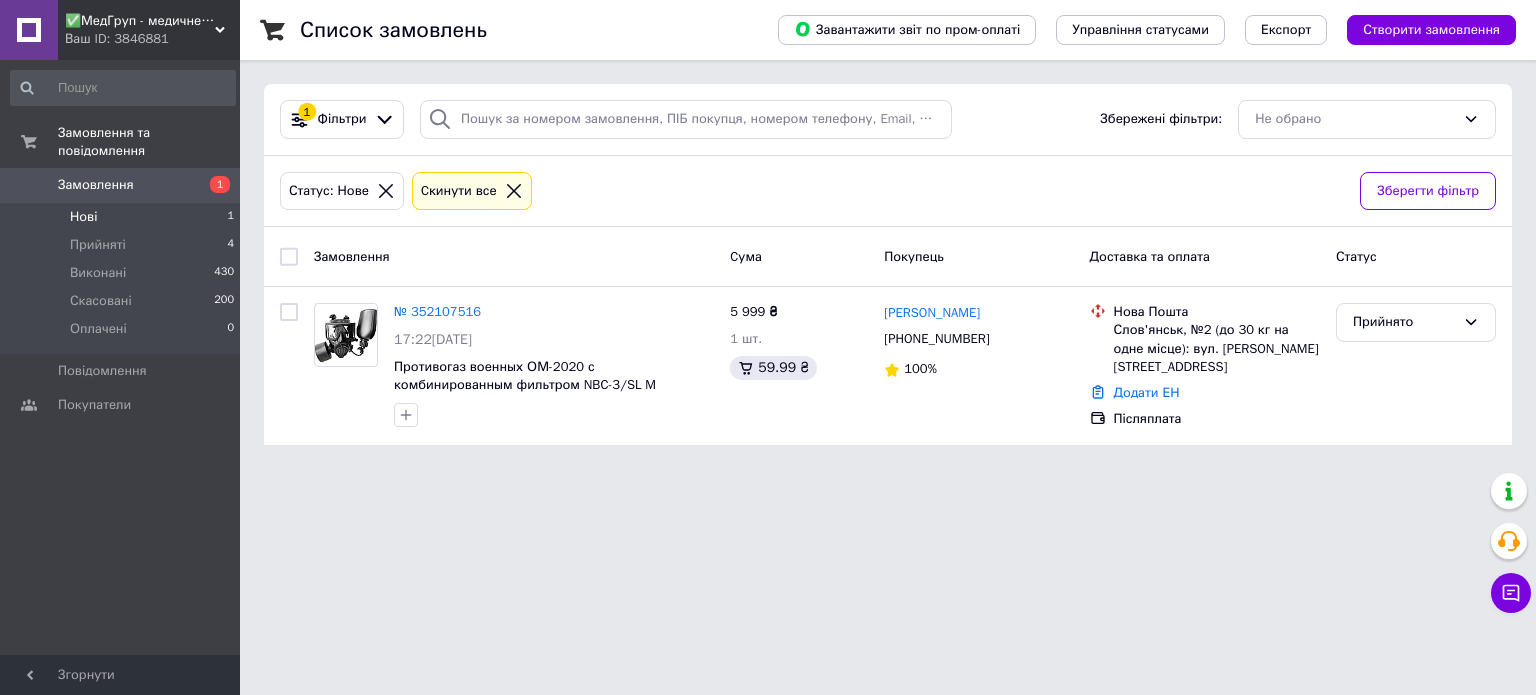click on "Нові" at bounding box center (83, 217) 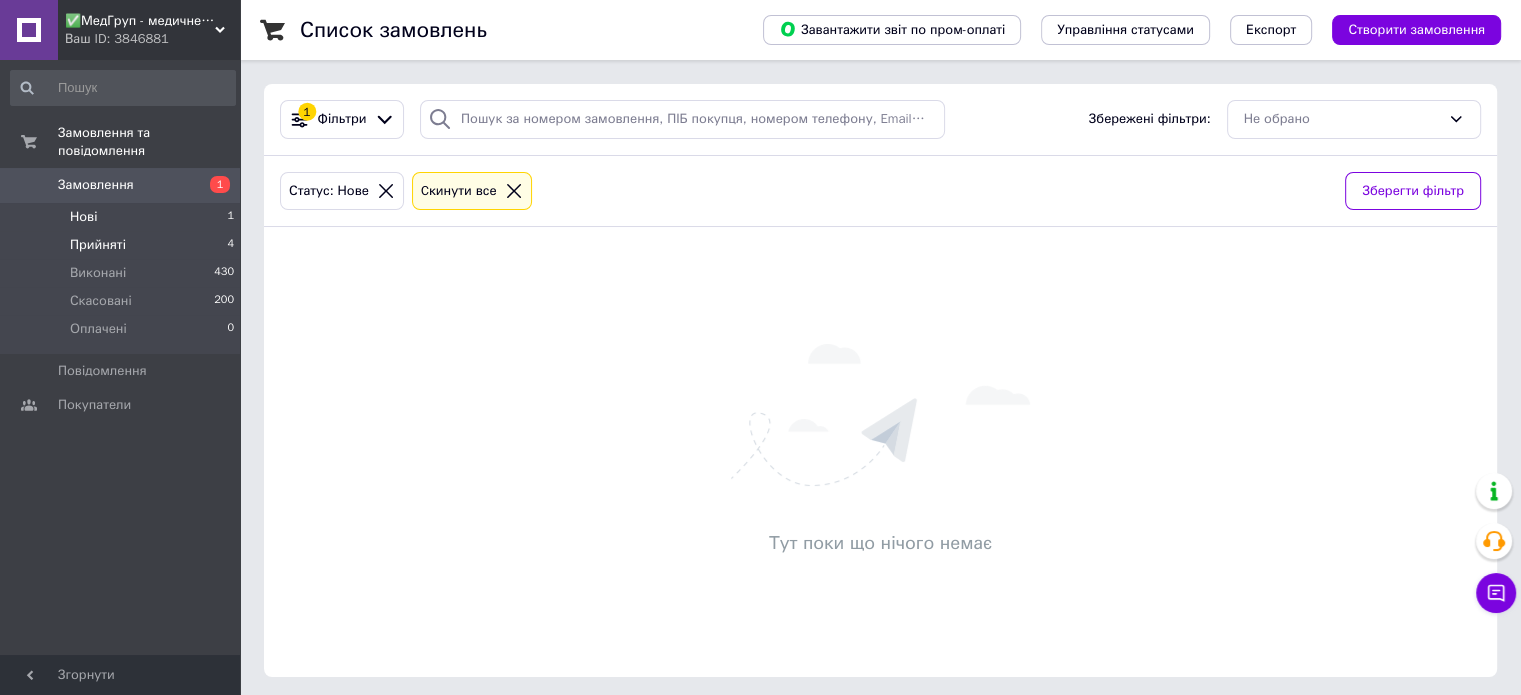 click on "Прийняті" at bounding box center (98, 245) 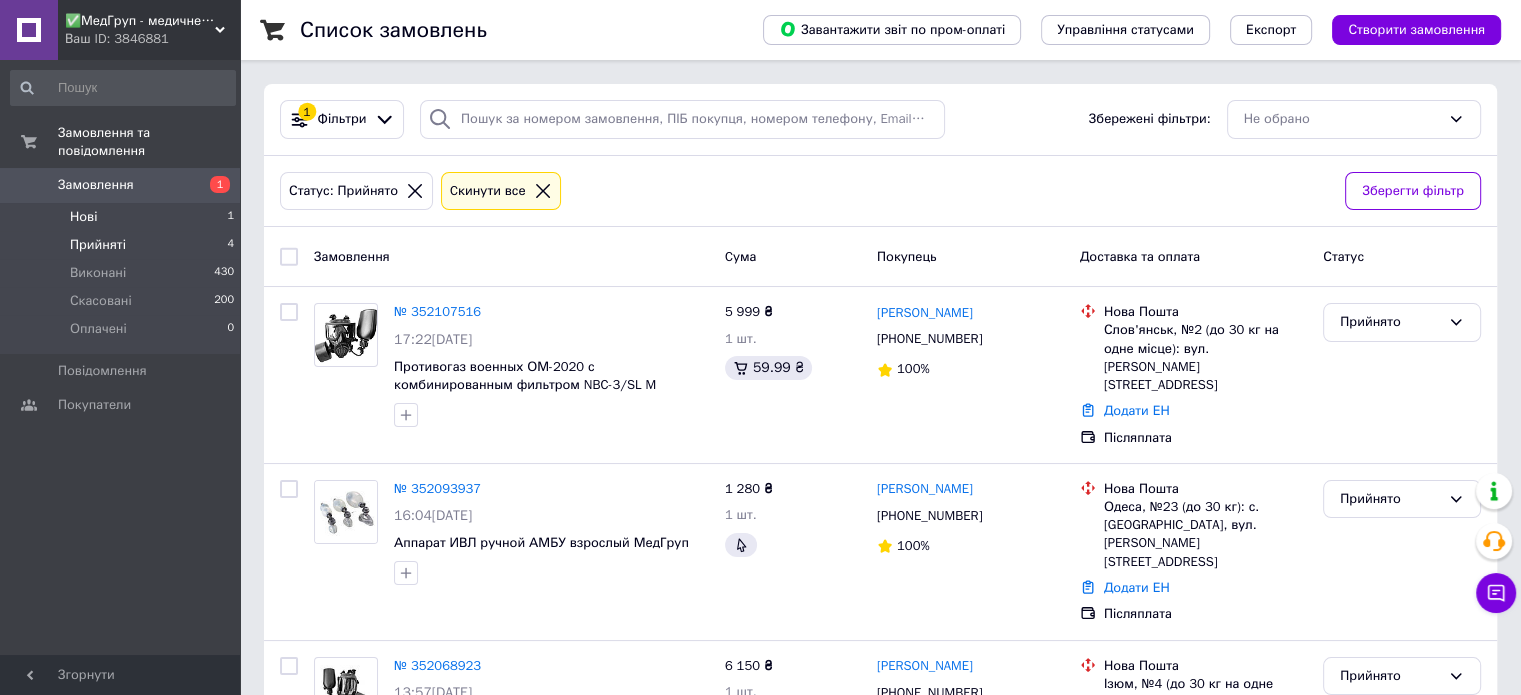 click on "Нові" at bounding box center [83, 217] 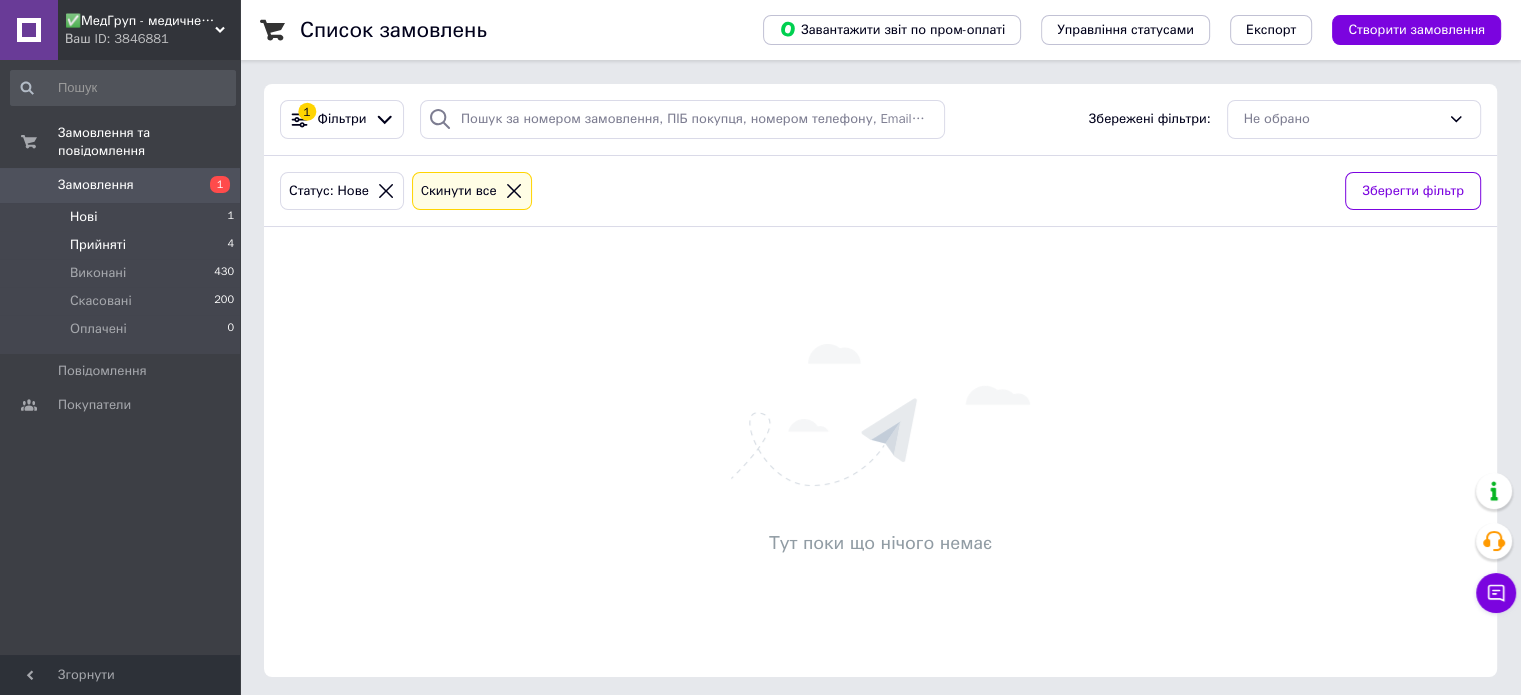 click on "Прийняті" at bounding box center (98, 245) 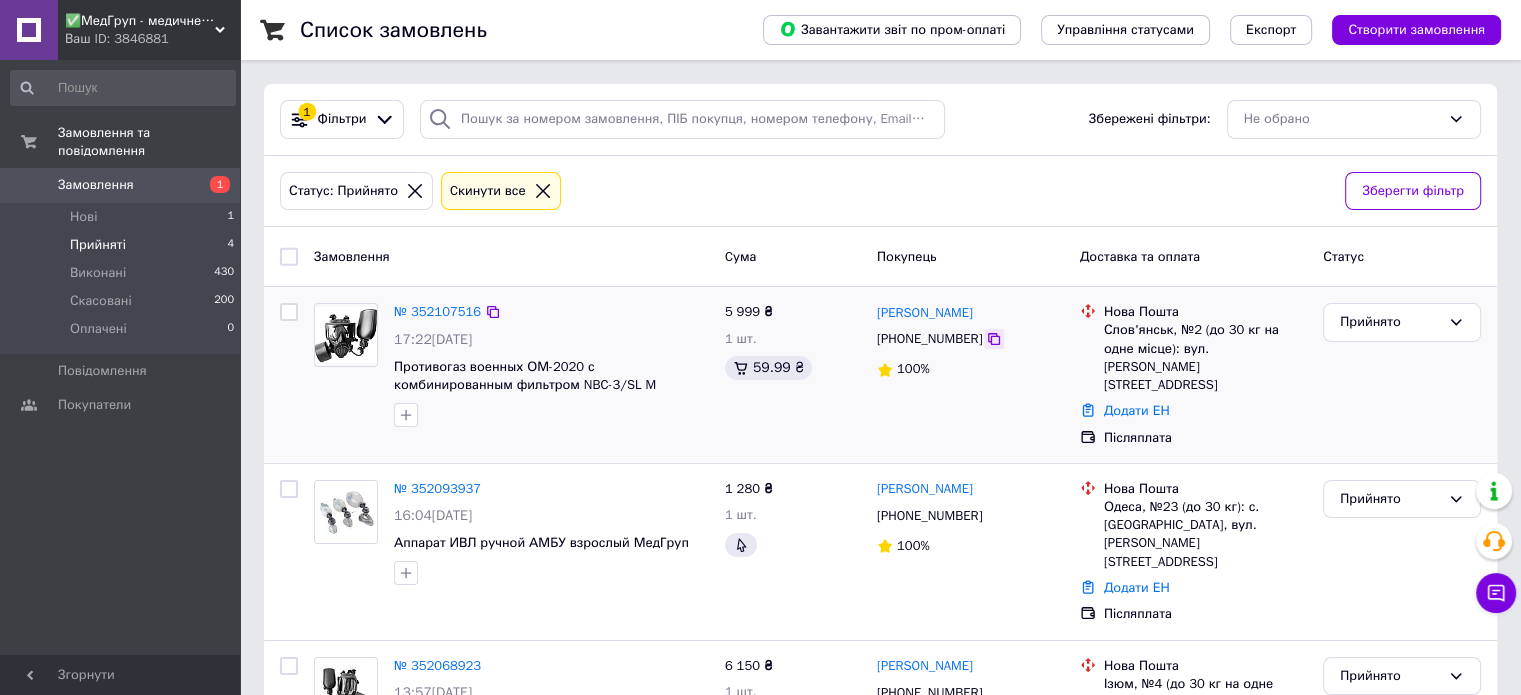 click 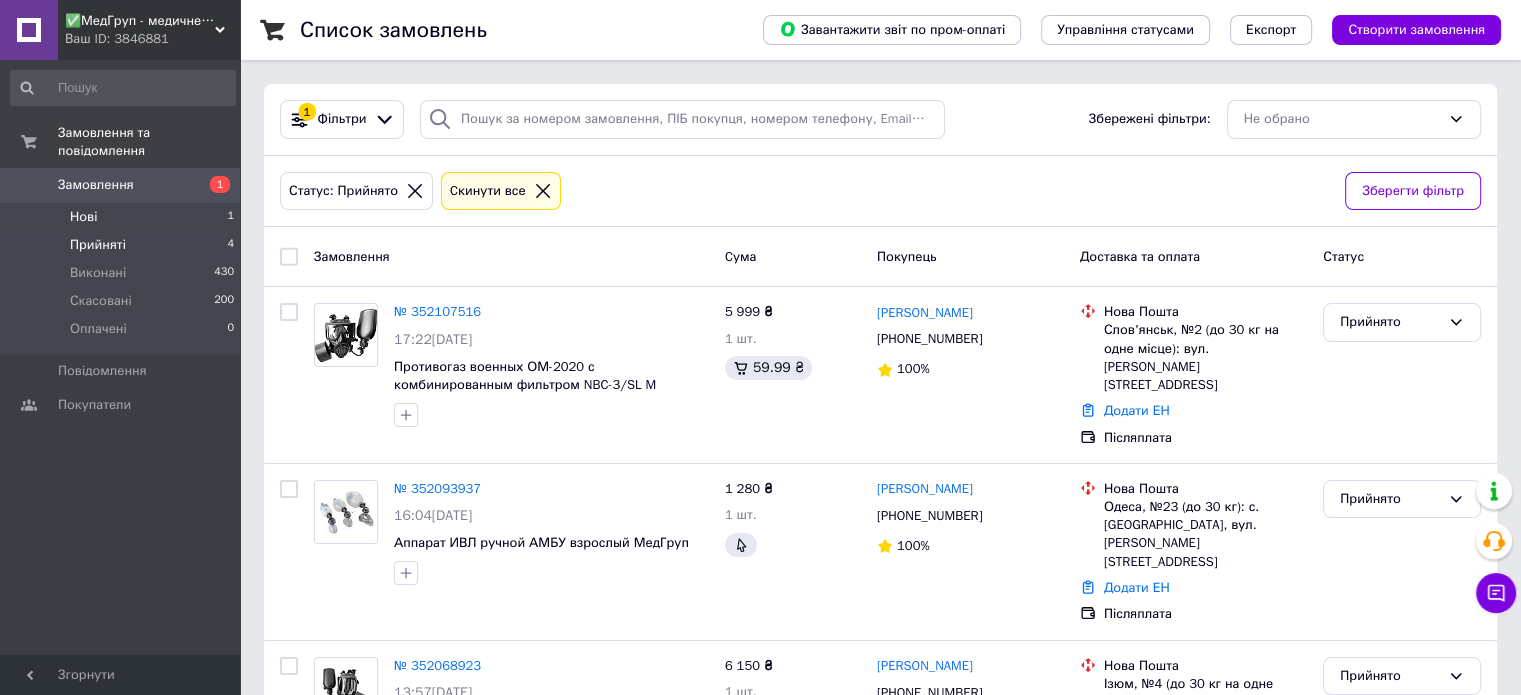 click on "Нові" at bounding box center [83, 217] 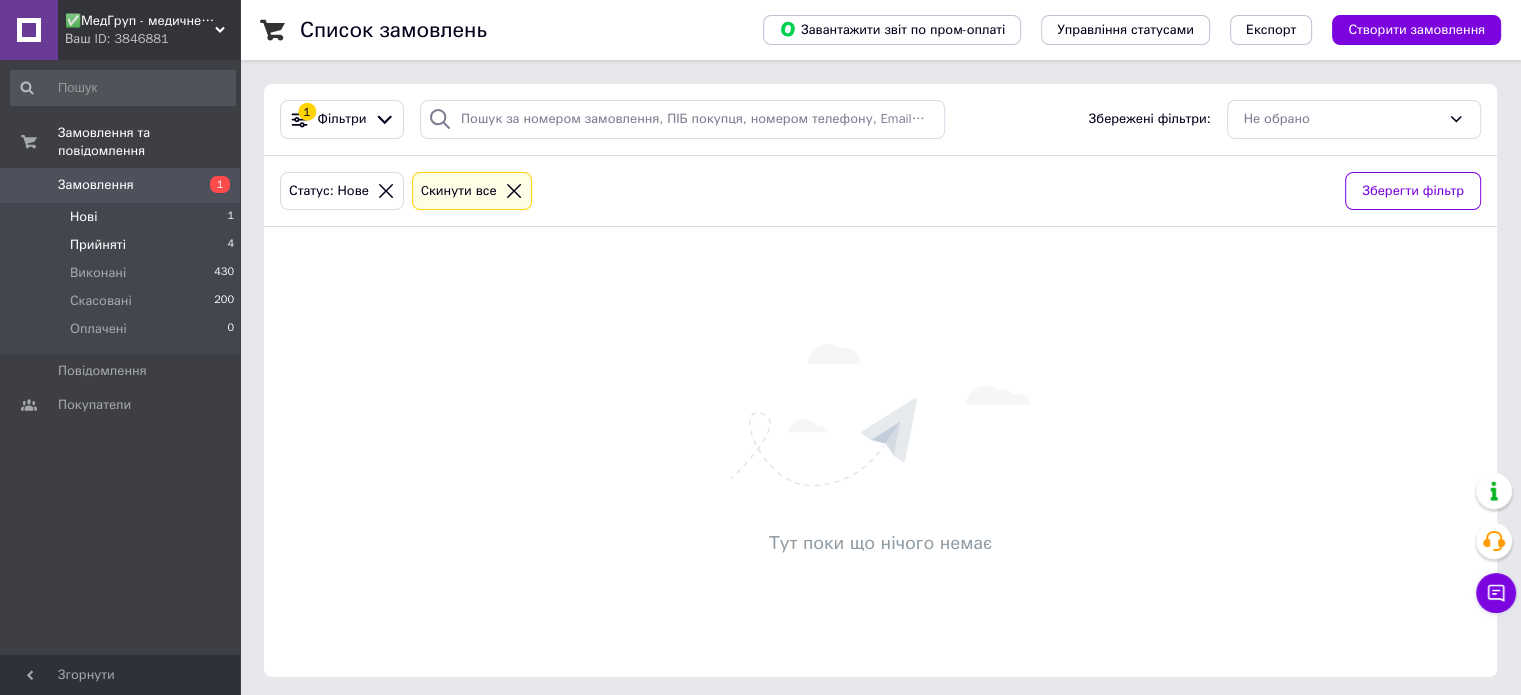 click on "Прийняті" at bounding box center (98, 245) 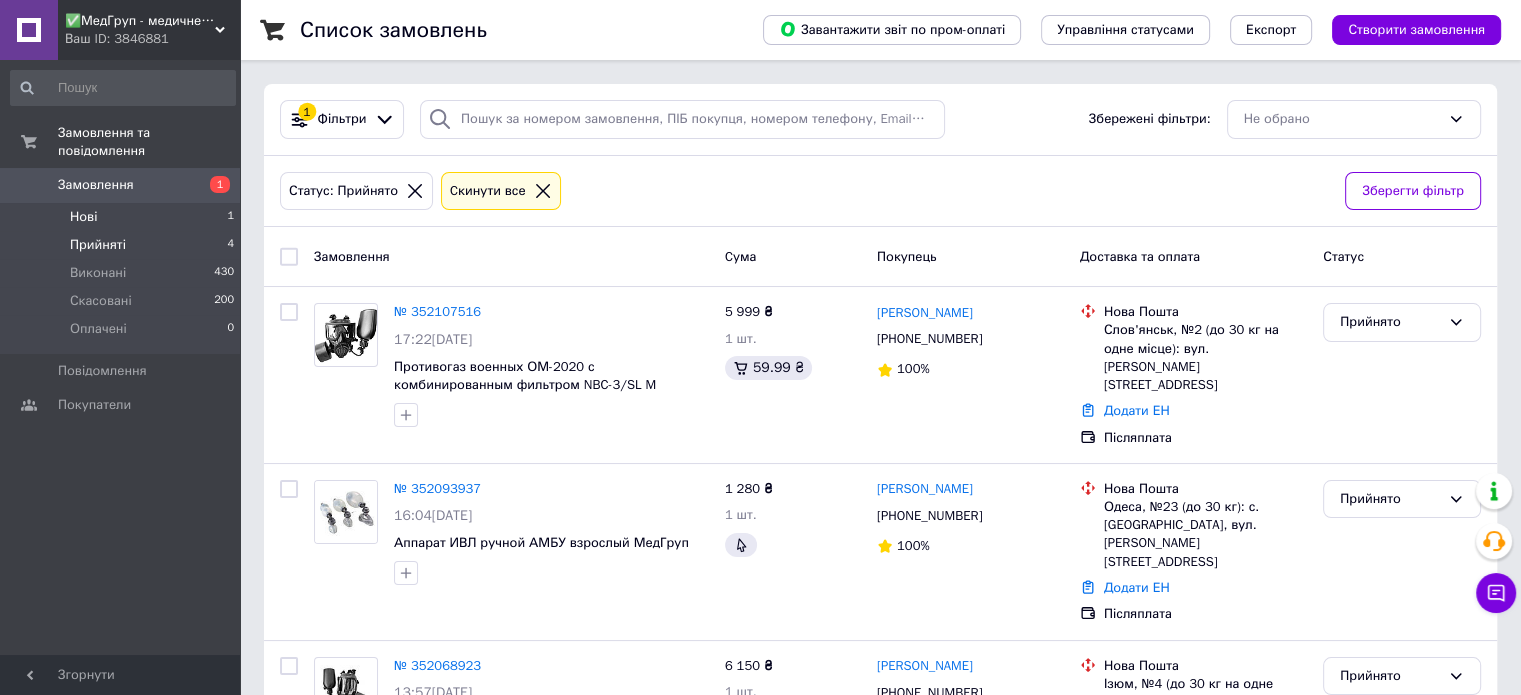click on "Нові" at bounding box center [83, 217] 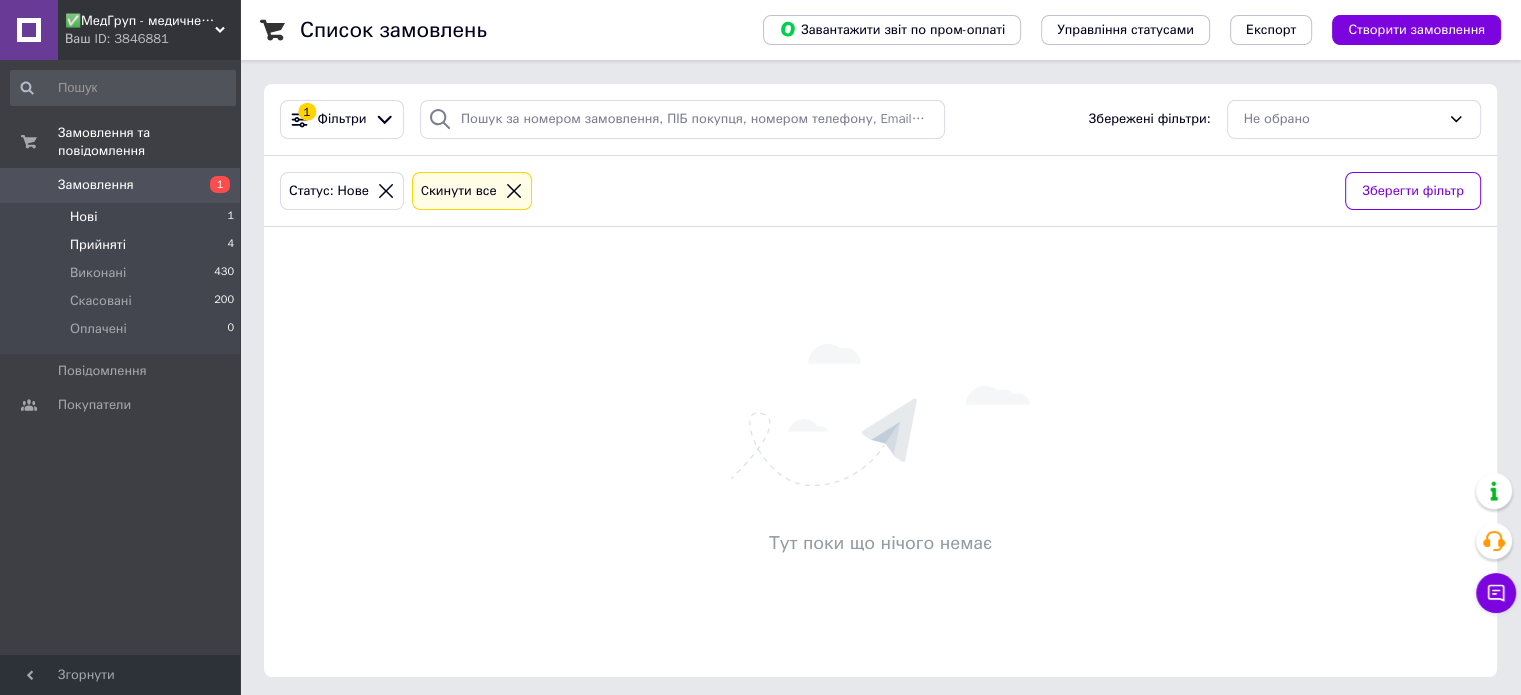 click on "Прийняті" at bounding box center [98, 245] 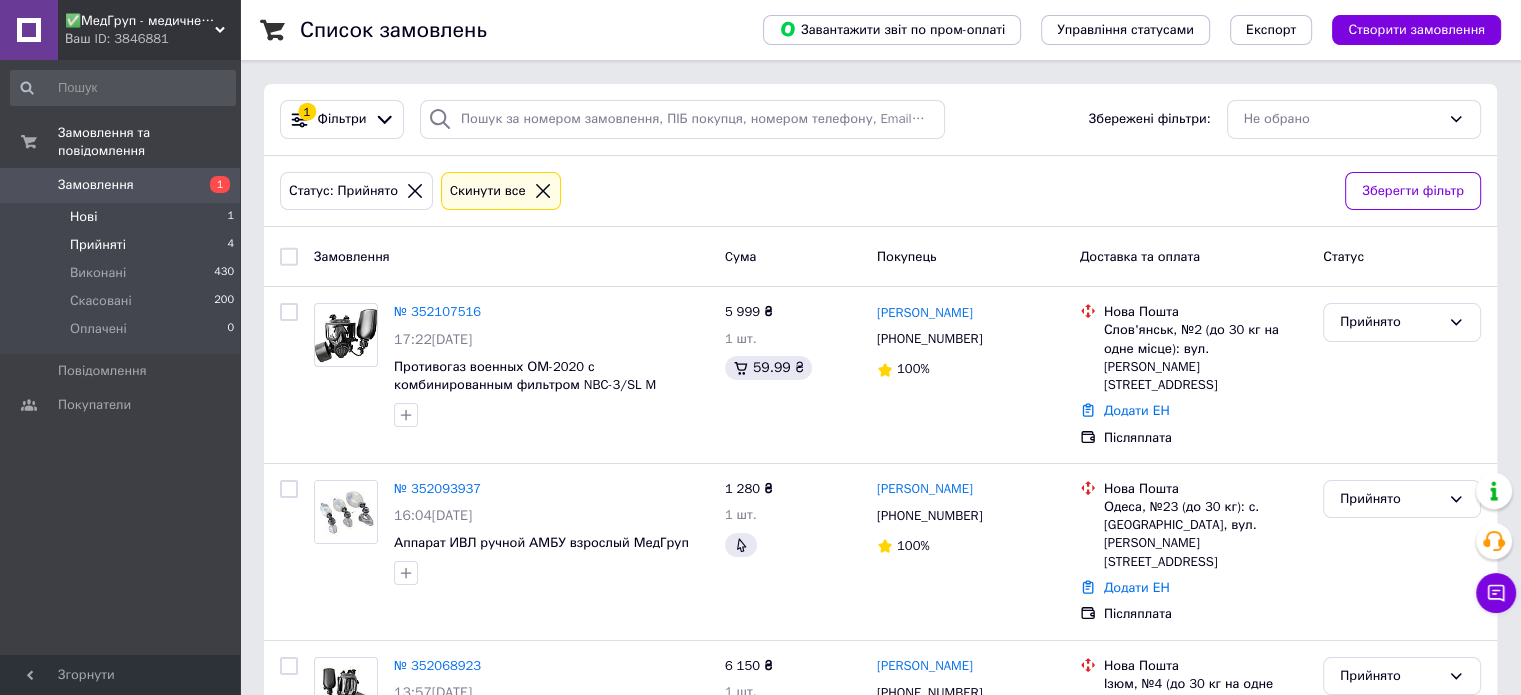 click on "Нові" at bounding box center (83, 217) 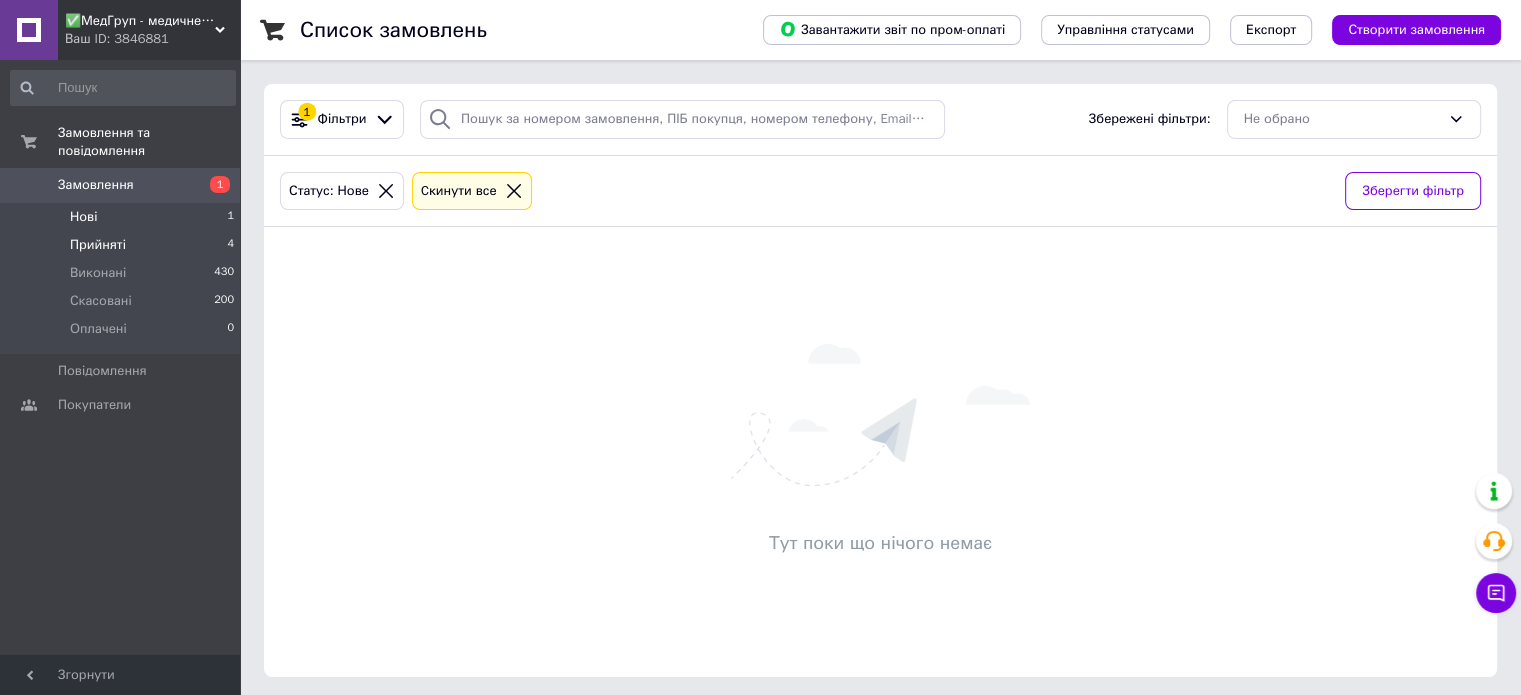 click on "Прийняті" at bounding box center (98, 245) 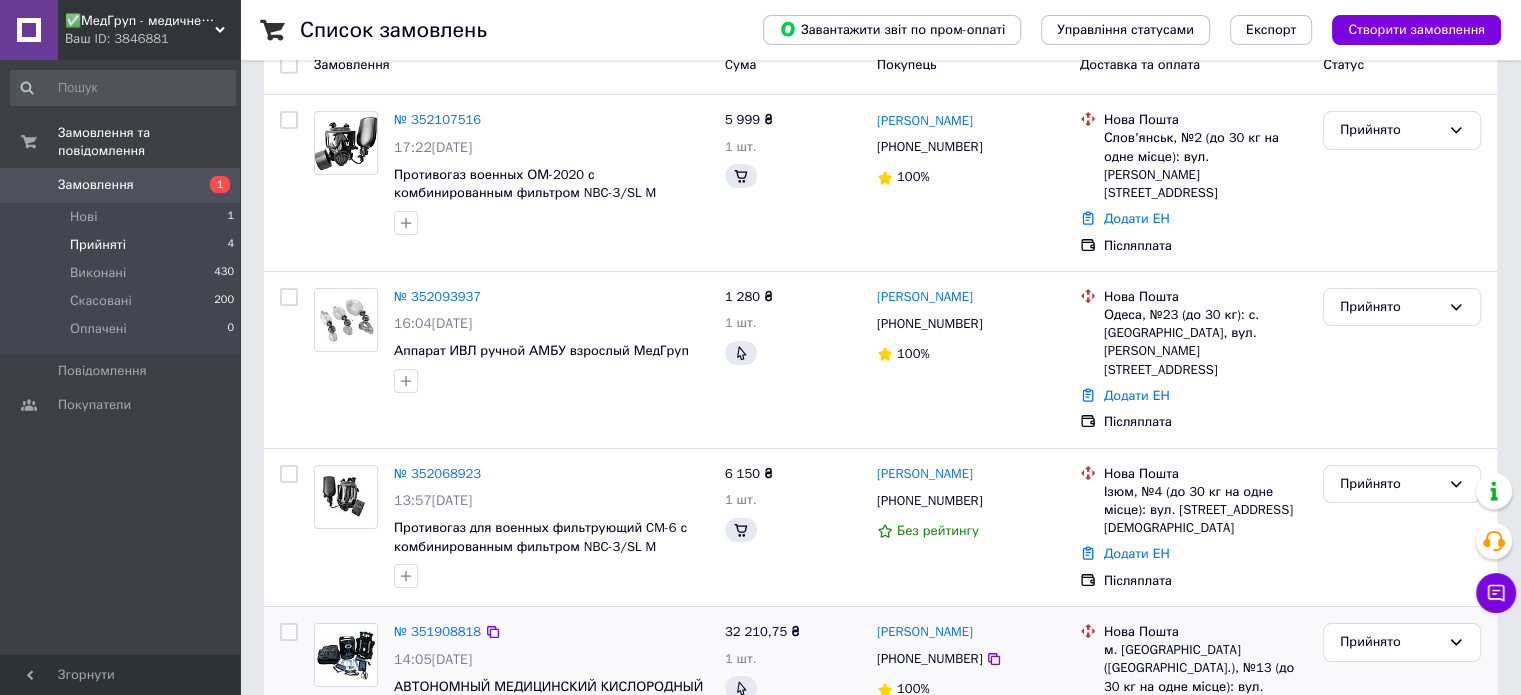 scroll, scrollTop: 384, scrollLeft: 0, axis: vertical 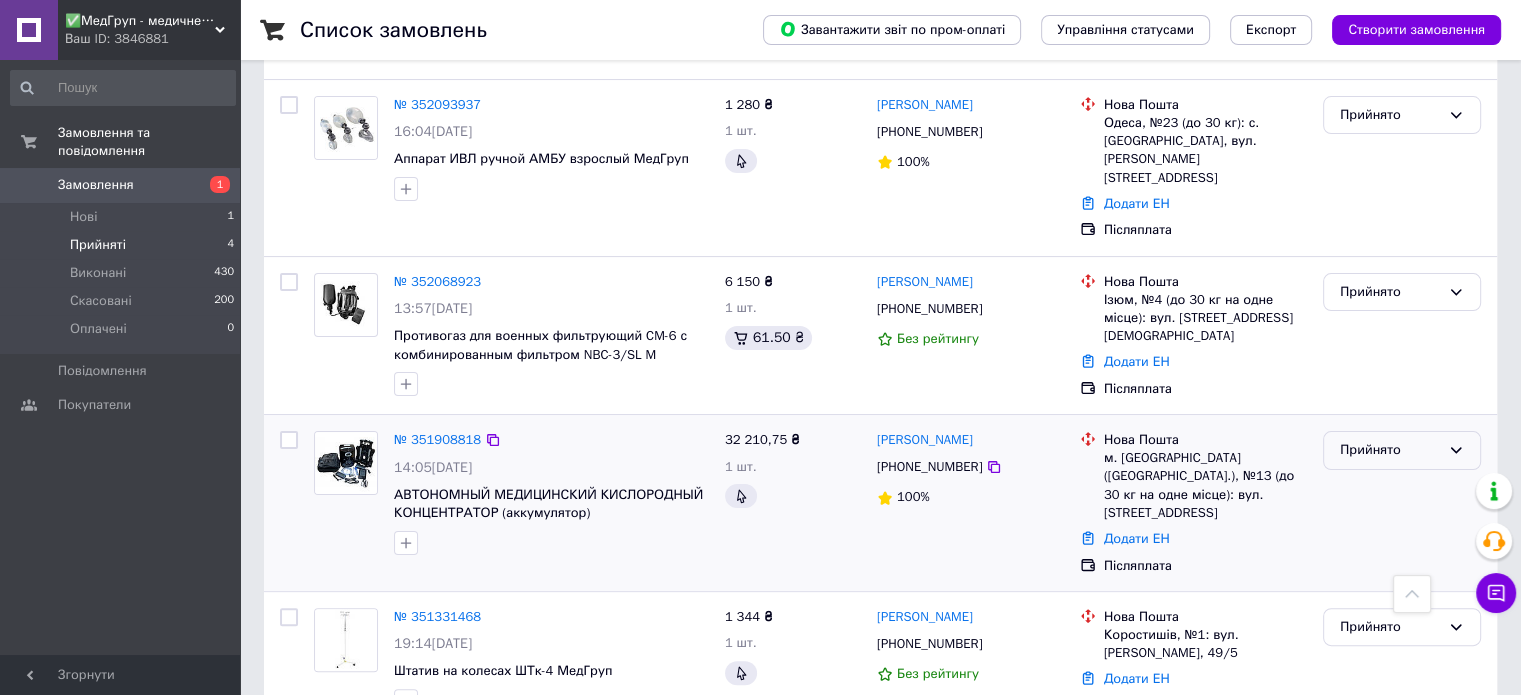 click on "Прийнято" at bounding box center (1402, 450) 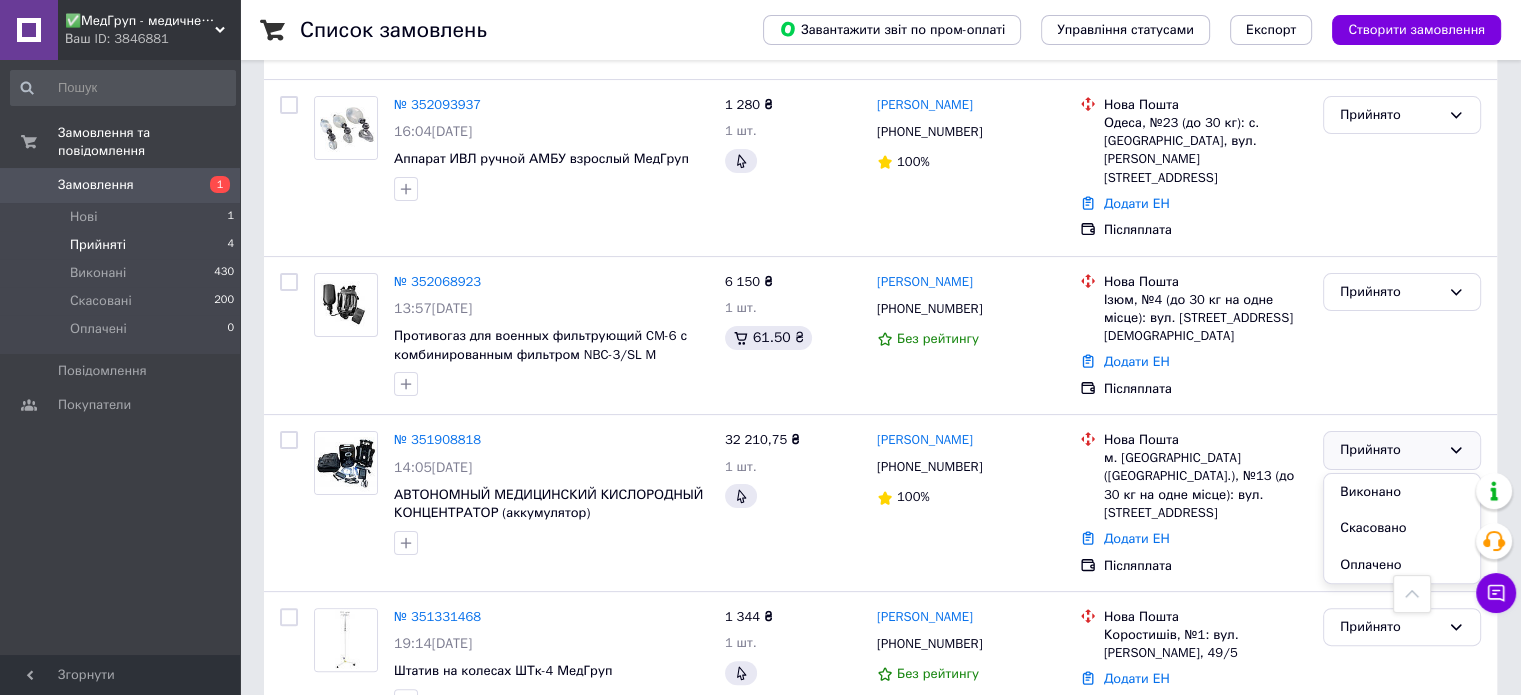 click on "Список замовлень   Завантажити звіт по пром-оплаті Управління статусами Експорт Створити замовлення 1 Фільтри Збережені фільтри: Не обрано Статус: Прийнято Cкинути все Зберегти фільтр Замовлення Cума Покупець Доставка та оплата Статус № 352107516 17:22, 10.07.2025 Противогаз военных ОМ-2020 с комбинированным фильтром NBC-3/SL M (А2В2Е2К2HgSXP3DR) МедГруп 5 999 ₴ 1 шт. 59.99 ₴ Сергій Стужук +380933316325 100% Нова Пошта Слов'янськ, №2 (до 30 кг на одне місце): вул. Ярослава Мудрого, 12 Додати ЕН Післяплата Прийнято № 352093937 16:04, 10.07.2025 Аппарат ИВЛ ручной АМБУ взрослый МедГруп 1 280 ₴ 1 шт. +380990771009 100% 100%" at bounding box center [880, 185] 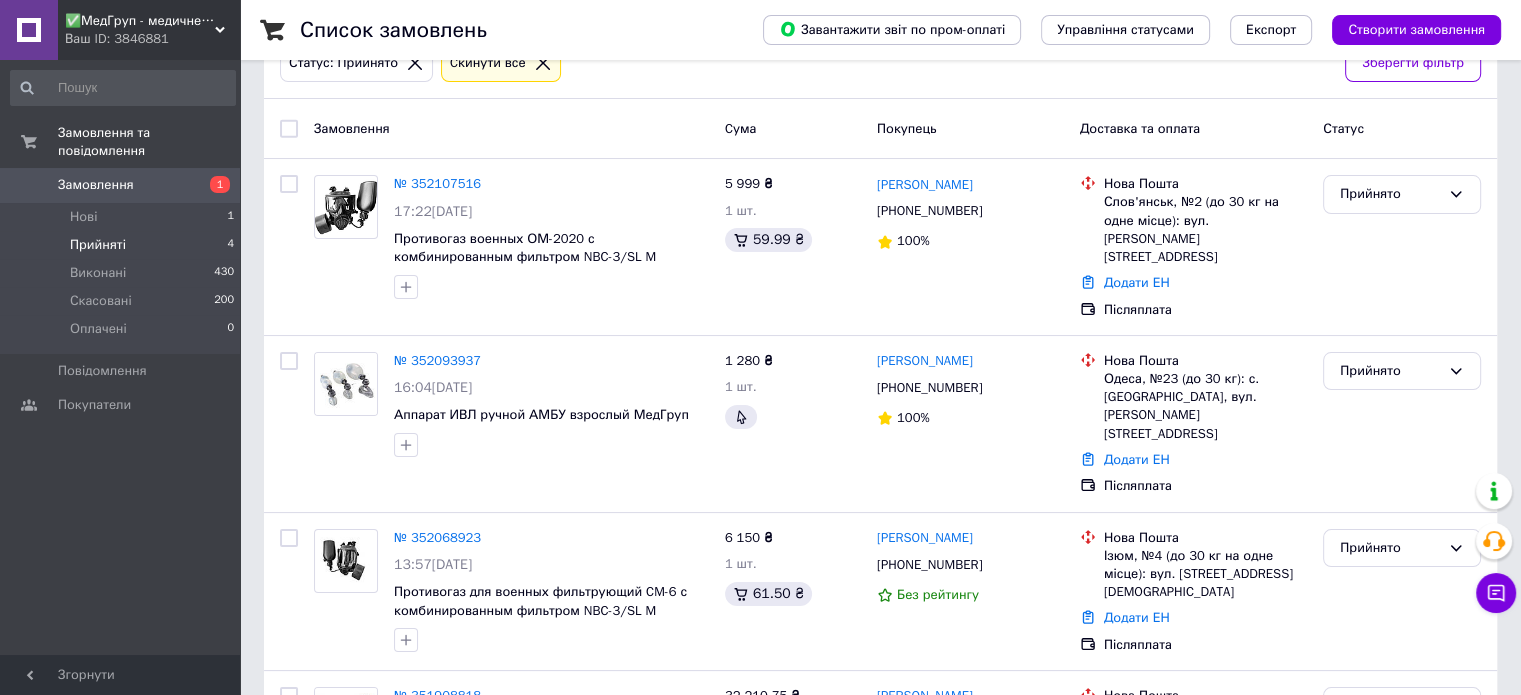 scroll, scrollTop: 0, scrollLeft: 0, axis: both 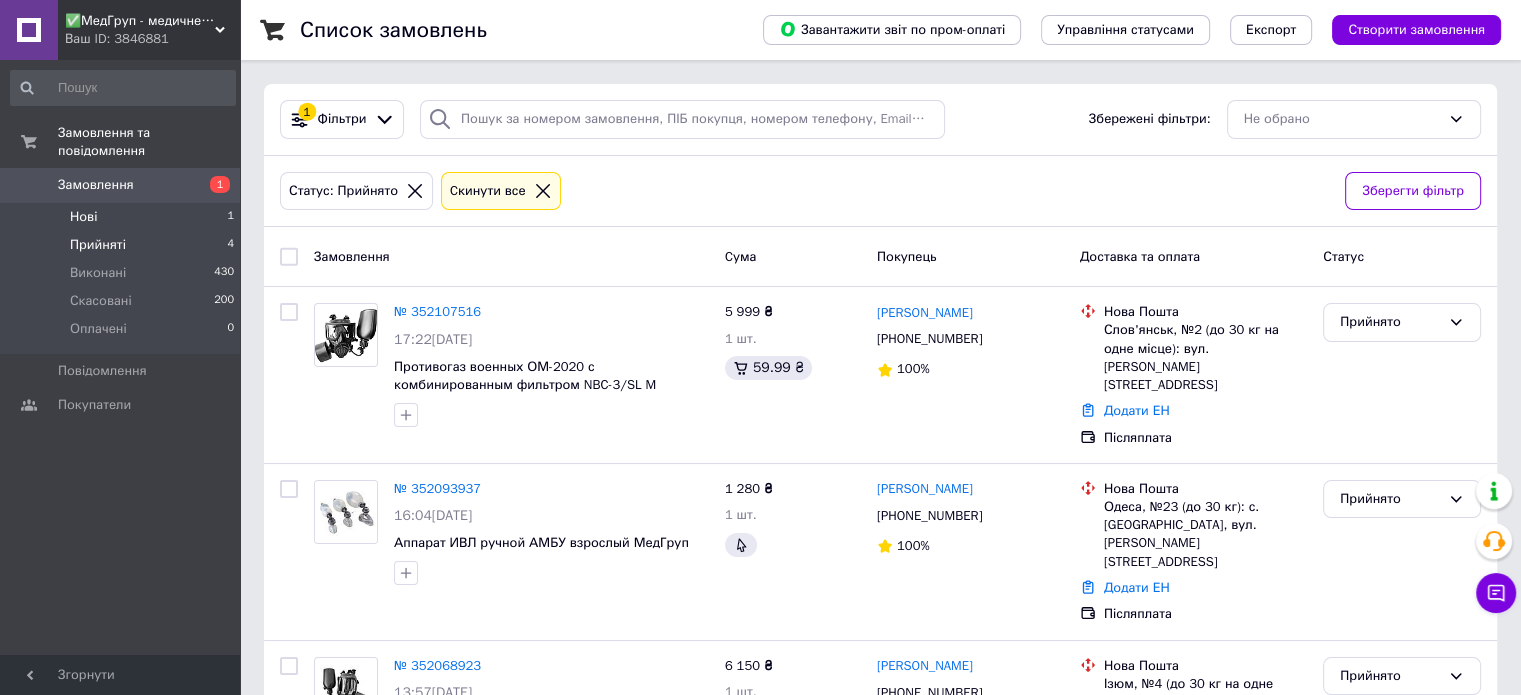 click on "Нові" at bounding box center (83, 217) 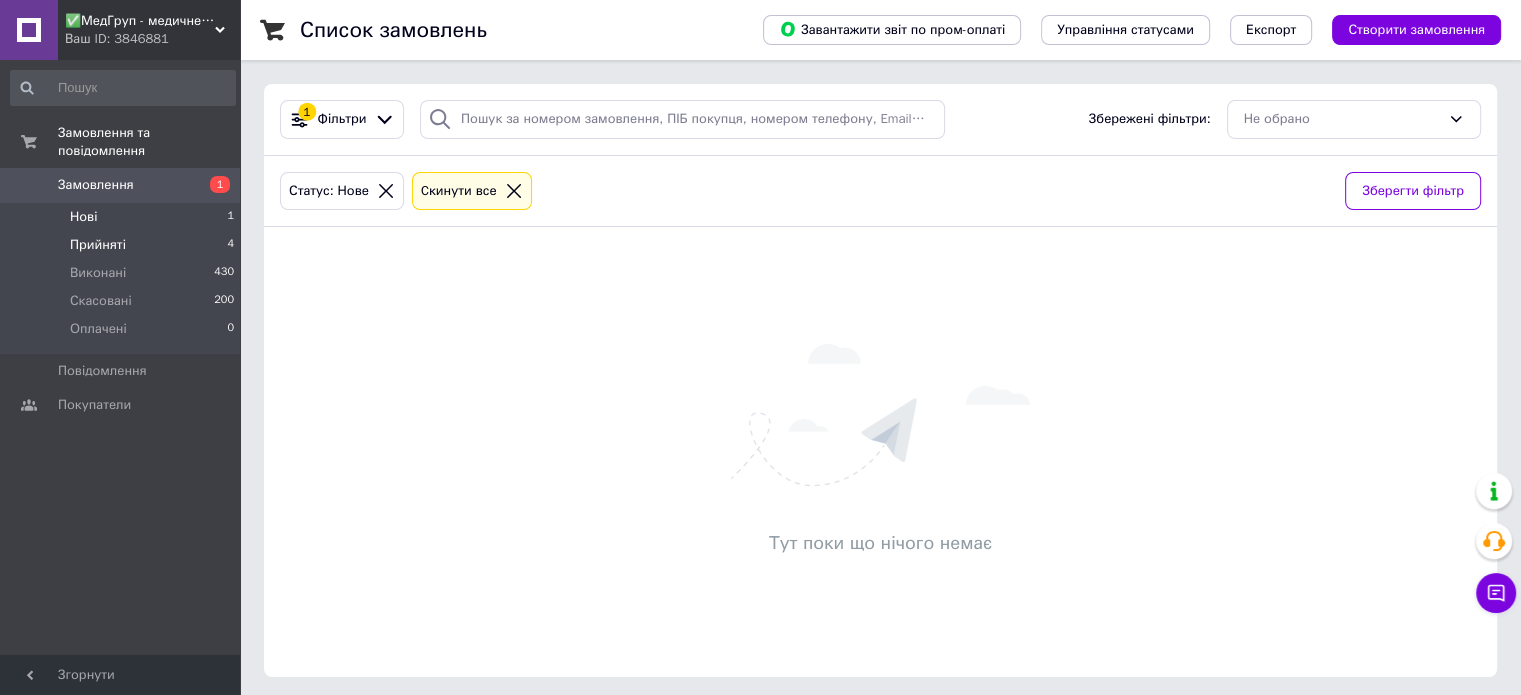 click on "Прийняті" at bounding box center [98, 245] 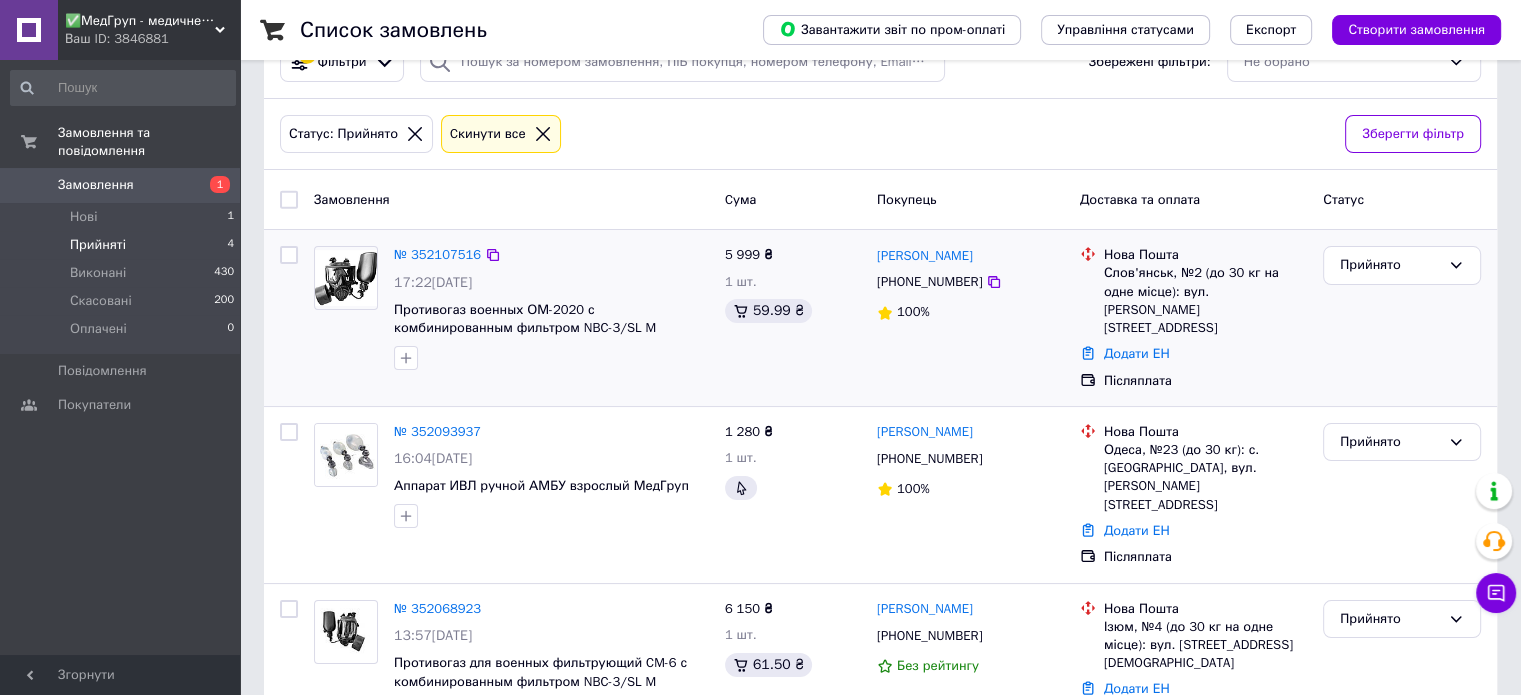 scroll, scrollTop: 0, scrollLeft: 0, axis: both 